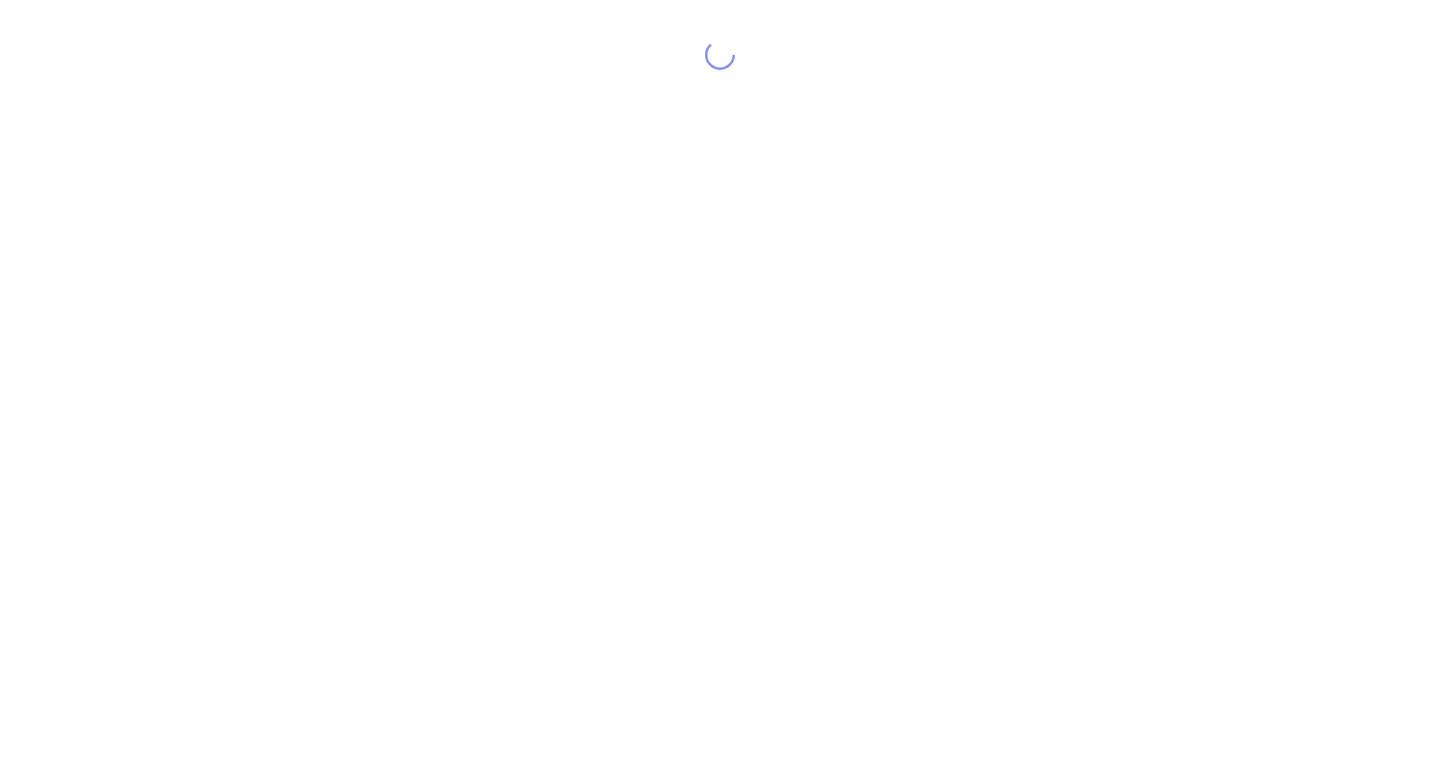 scroll, scrollTop: 0, scrollLeft: 0, axis: both 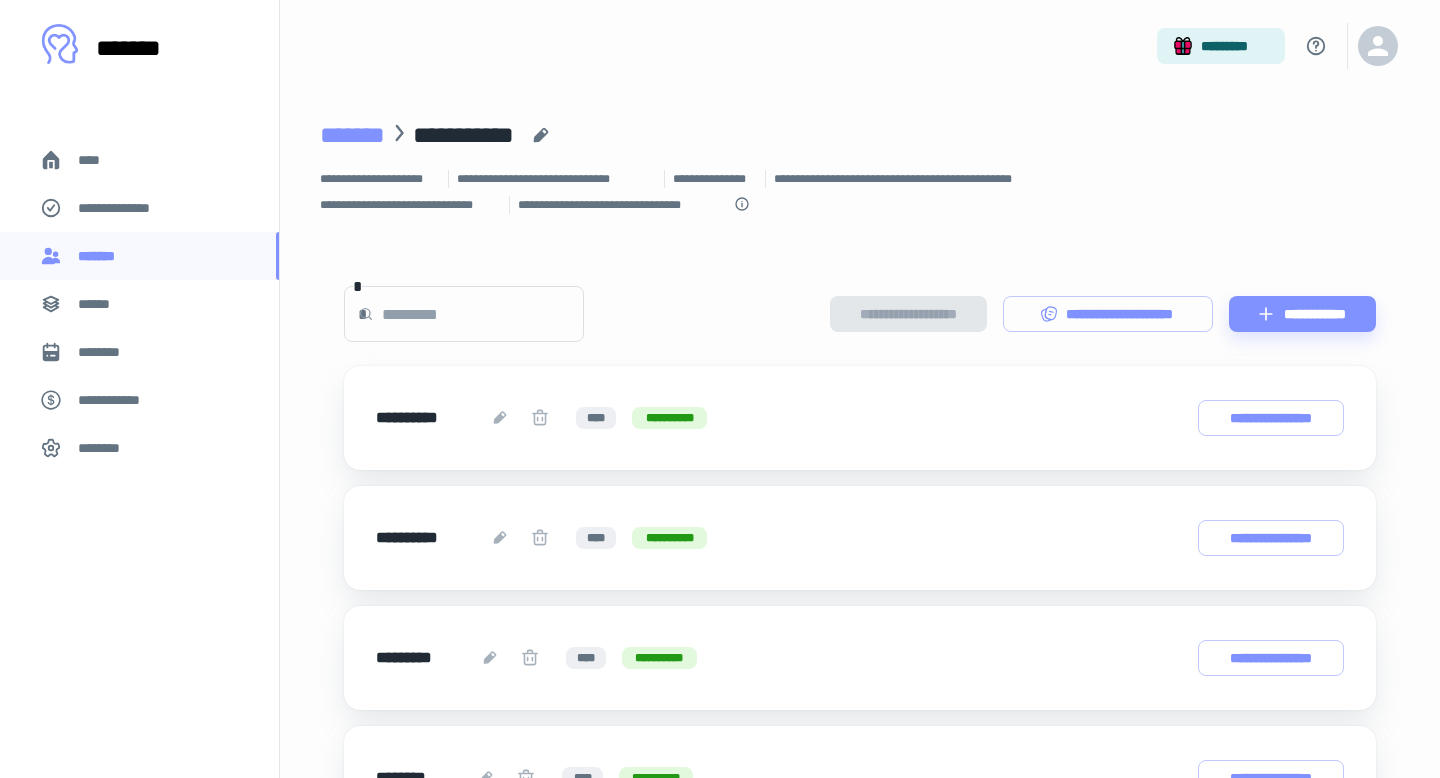 click on "*******" at bounding box center [352, 135] 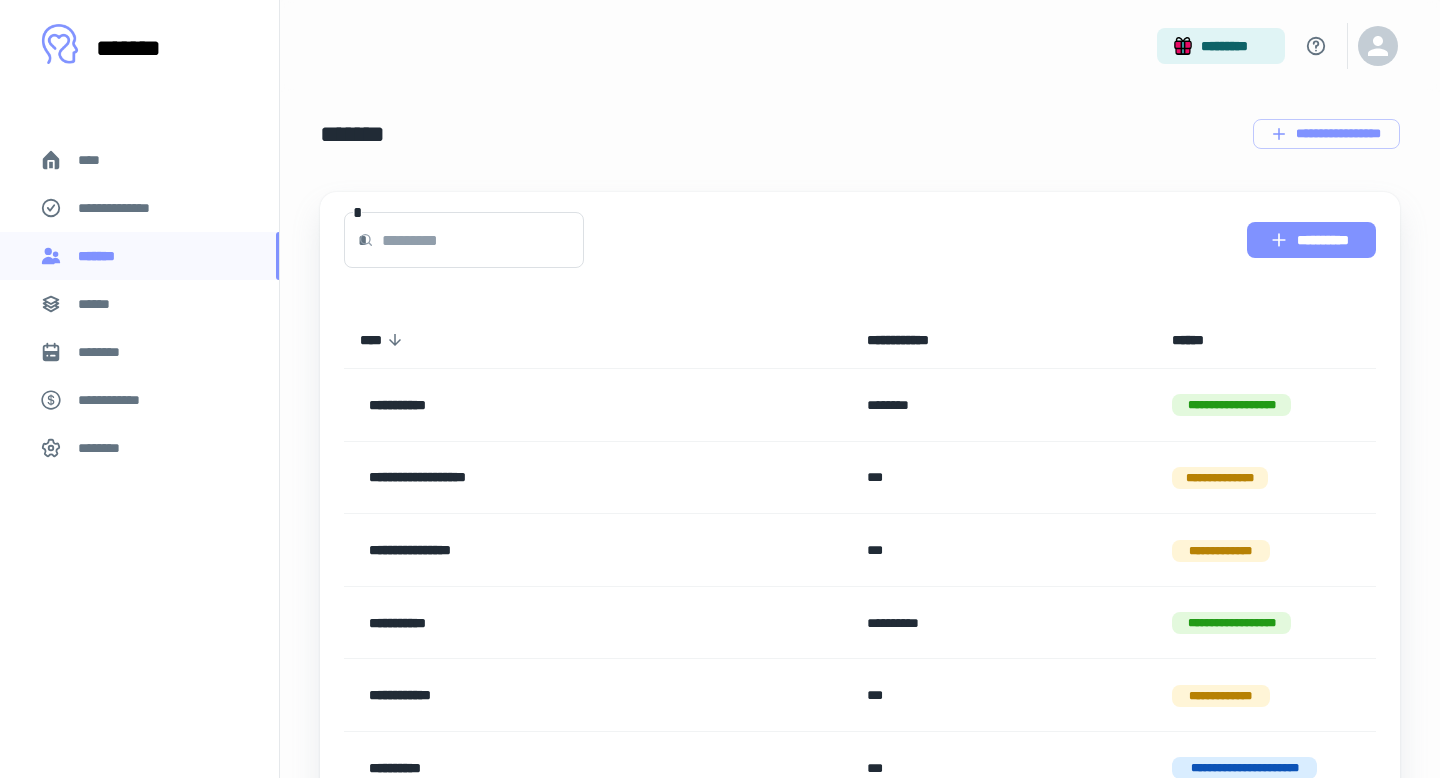 click on "**********" at bounding box center [1311, 240] 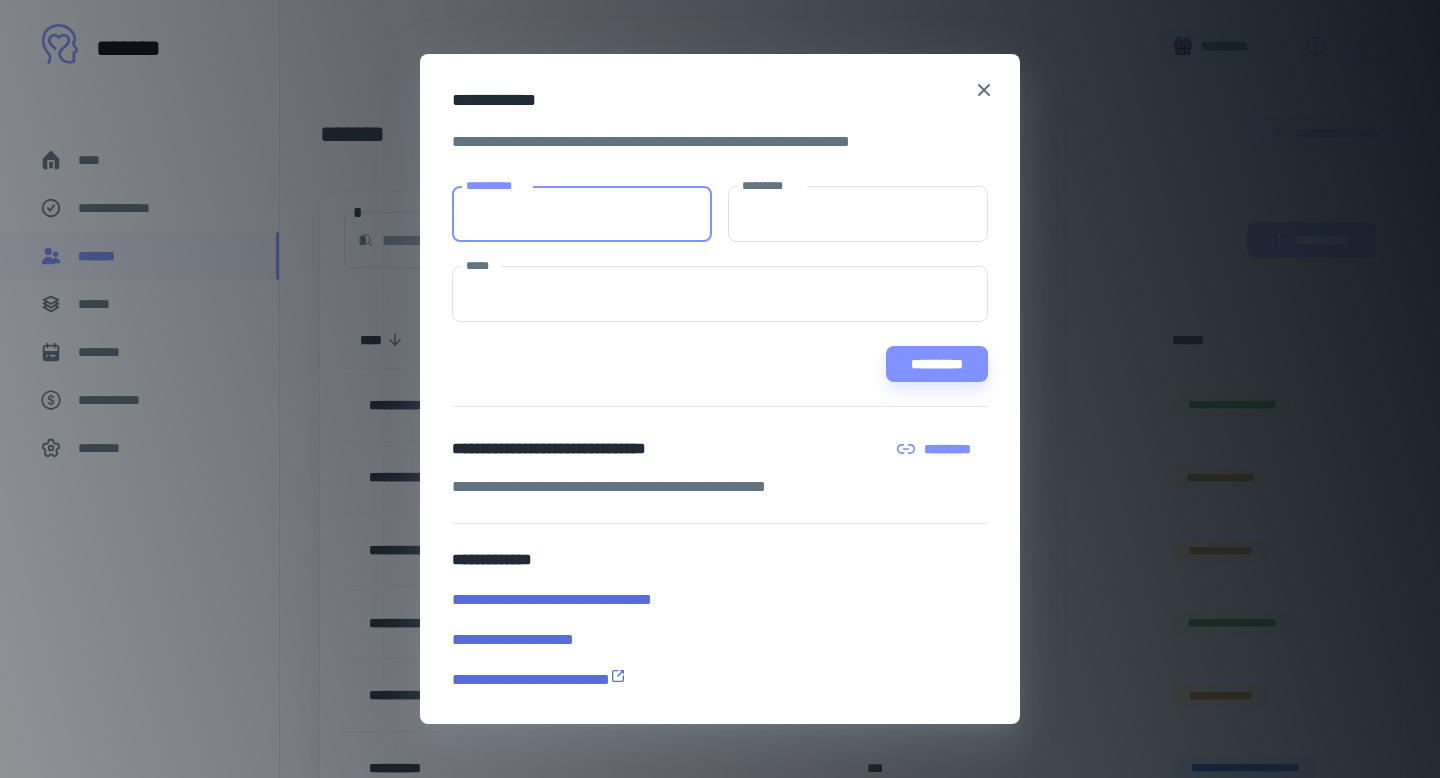 click on "**********" at bounding box center (582, 214) 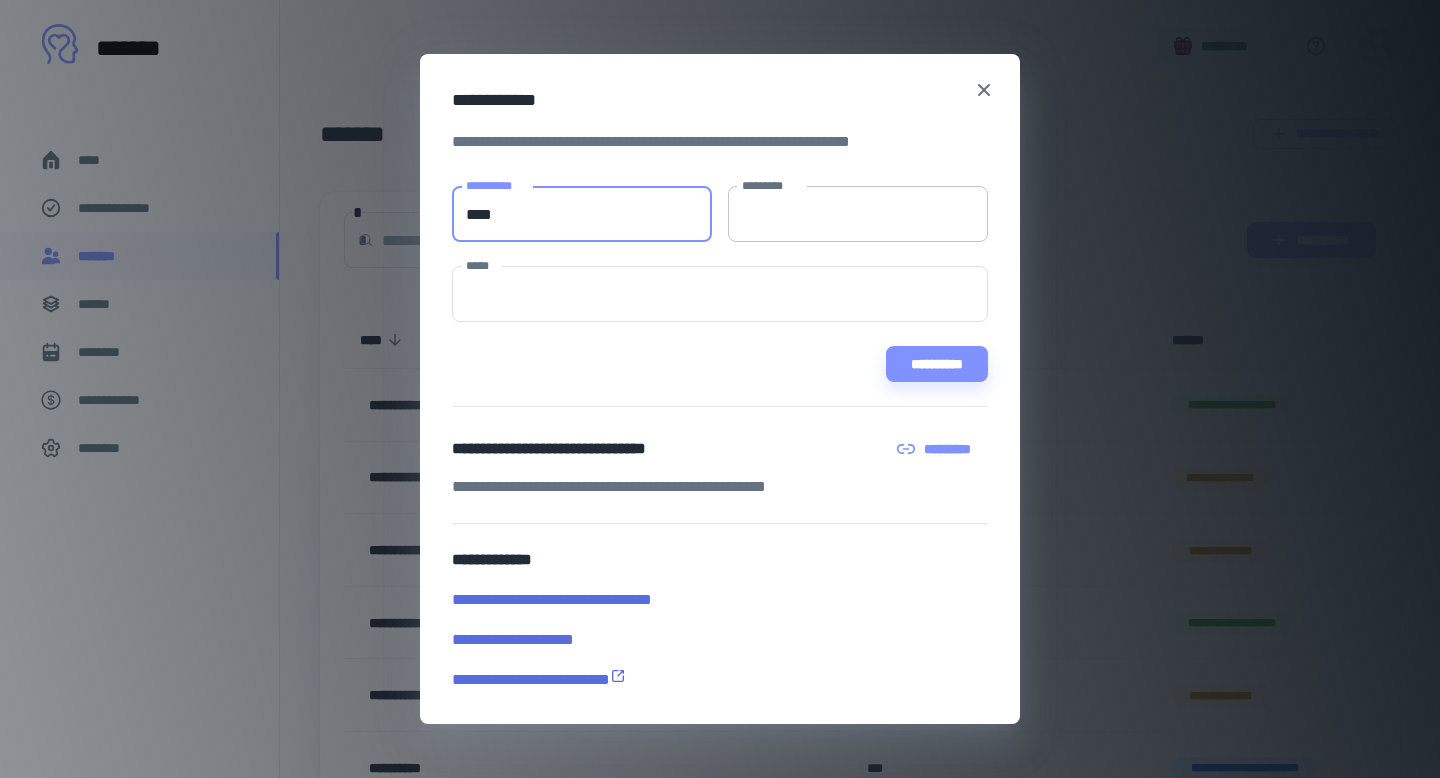 type on "****" 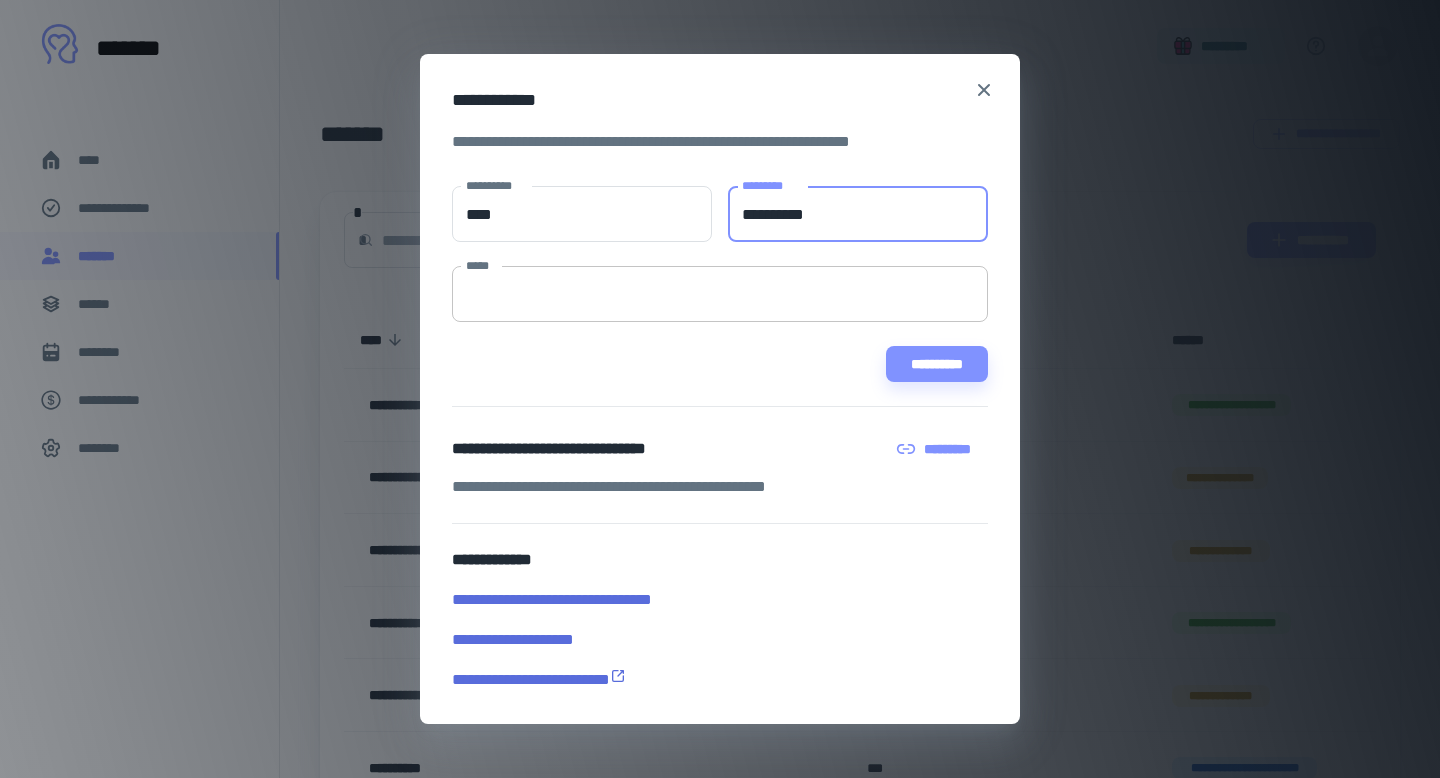 type on "**********" 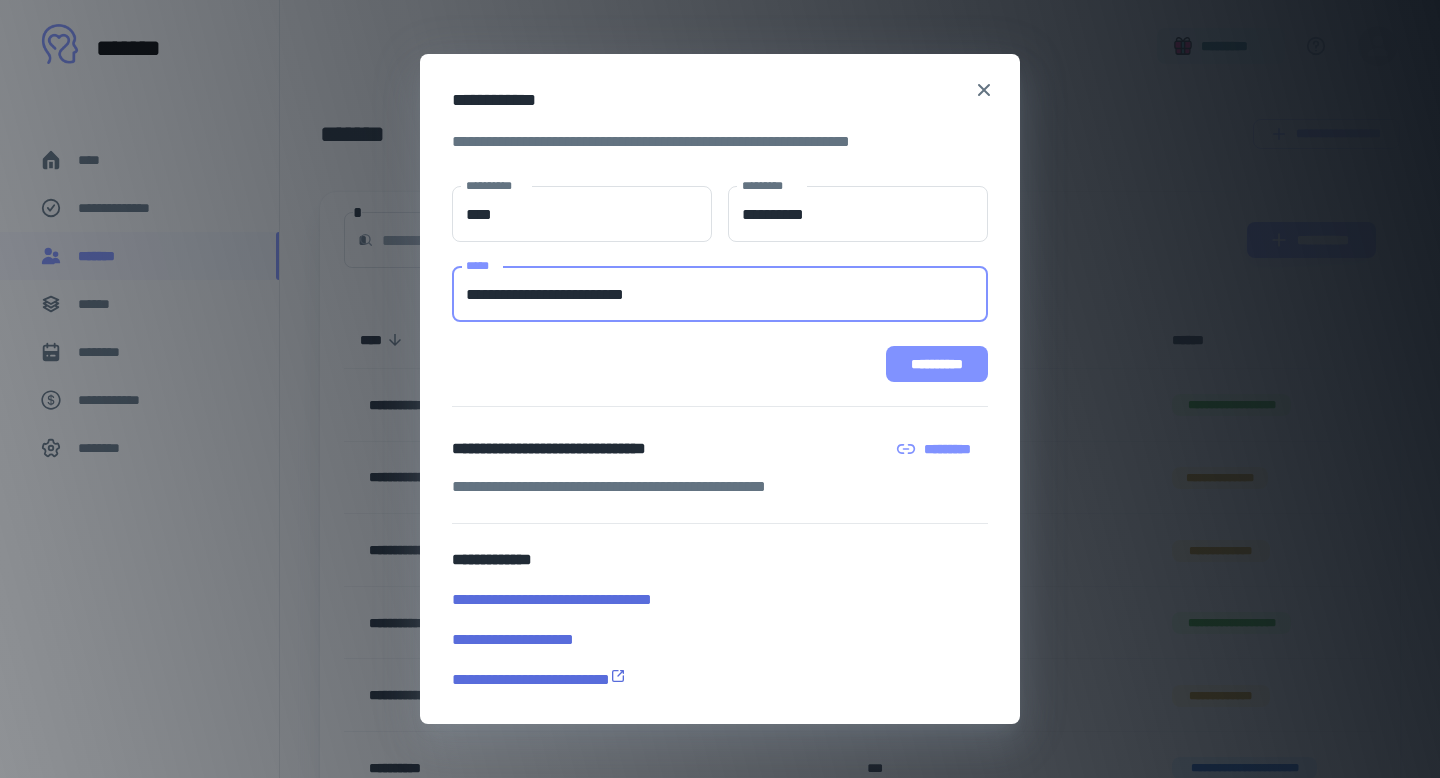 type on "**********" 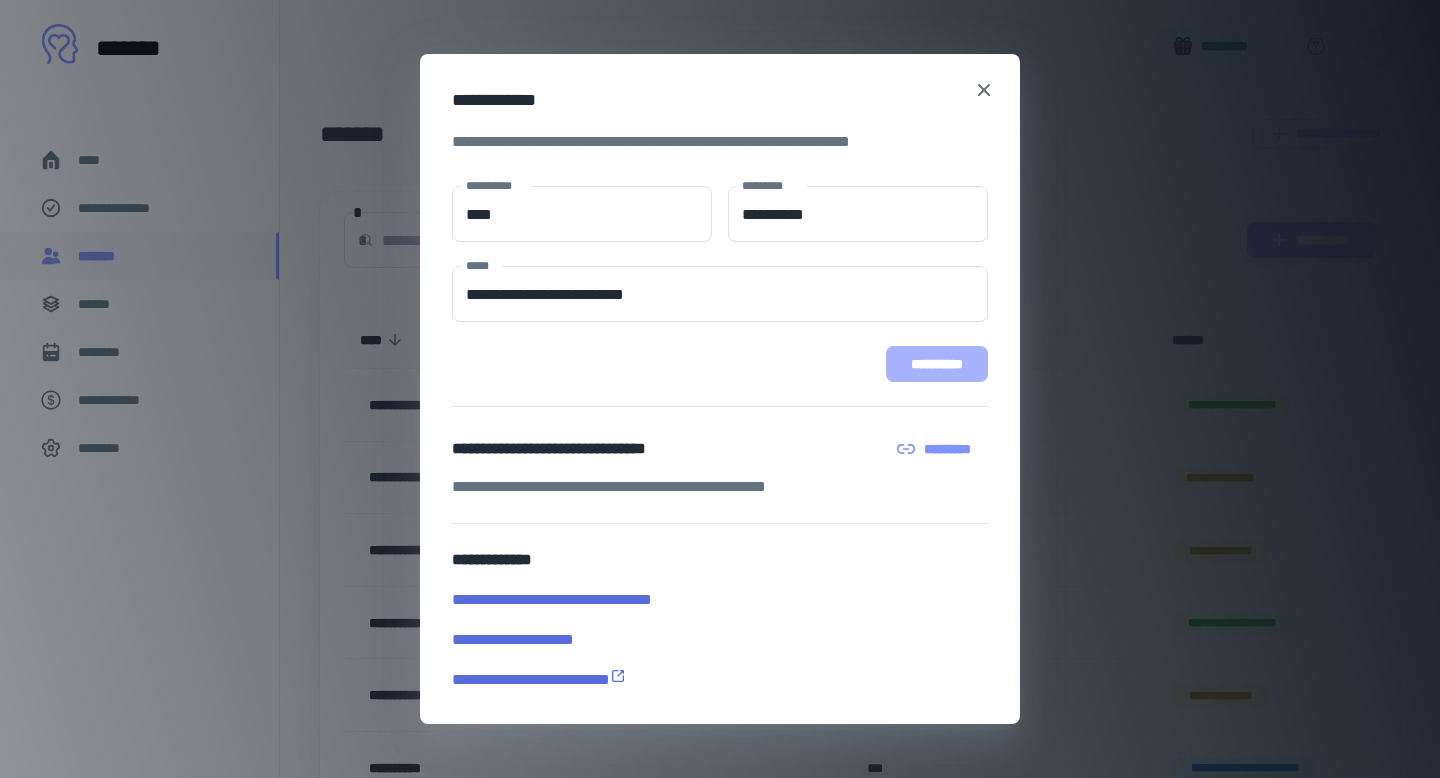 click on "**********" at bounding box center [937, 364] 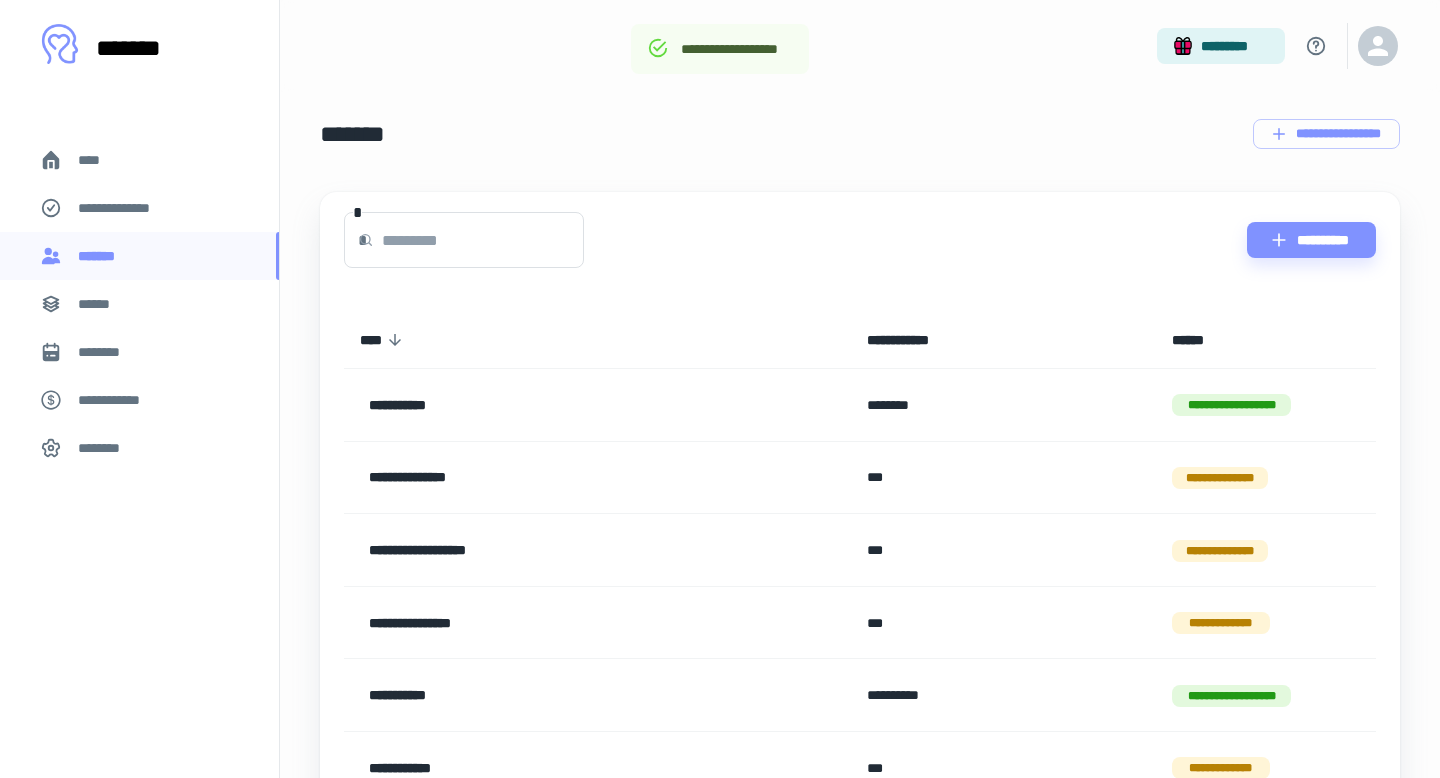 click on "**********" at bounding box center (1220, 478) 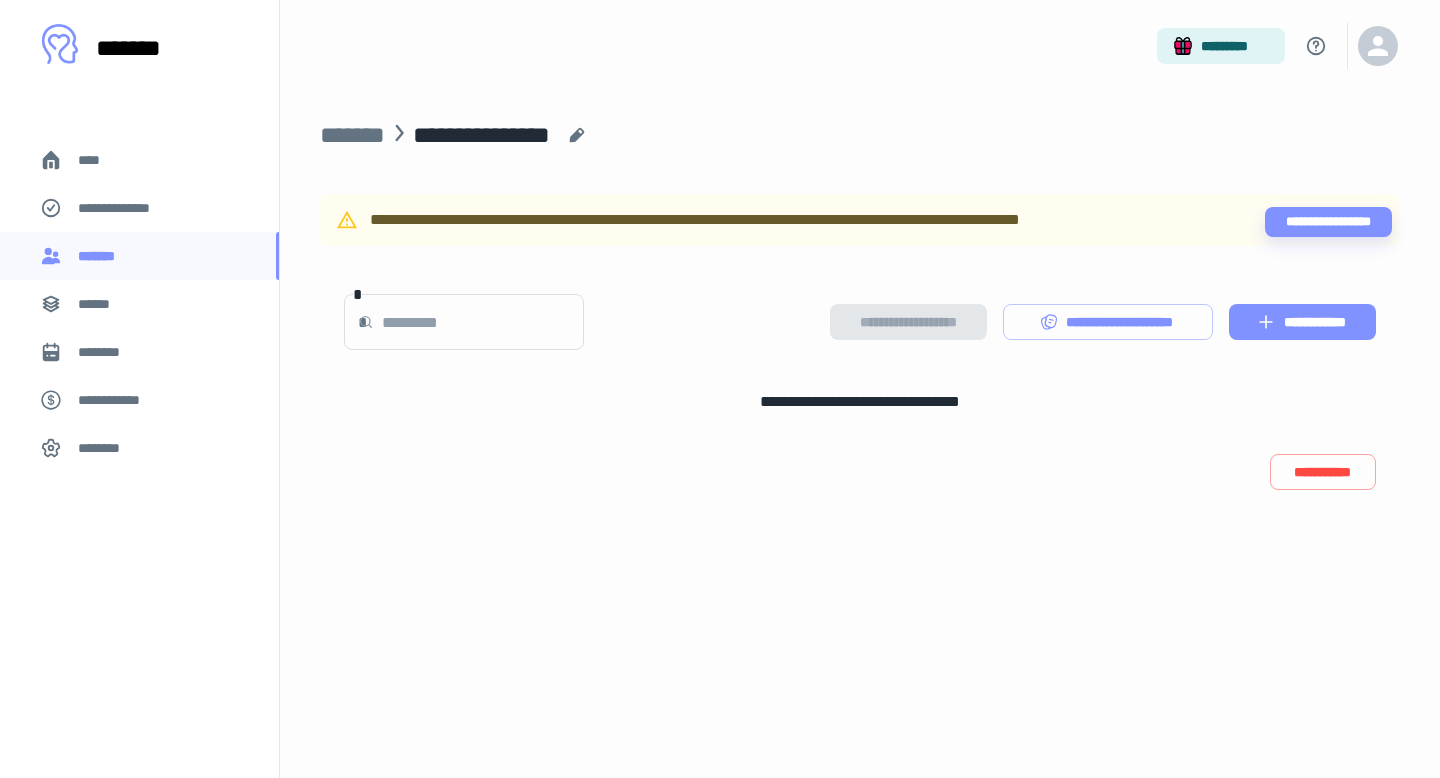 click on "**********" at bounding box center (1302, 322) 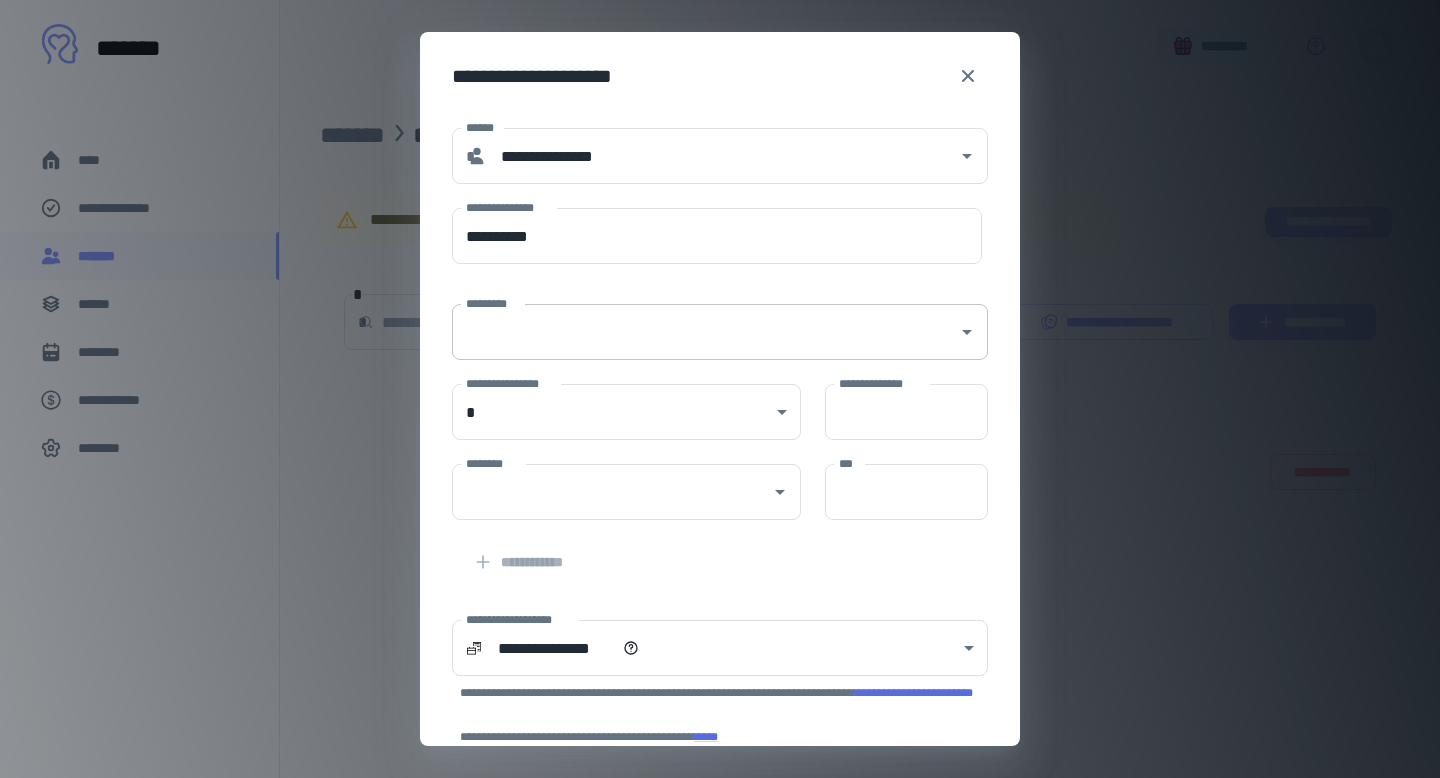 click on "*********" at bounding box center [705, 332] 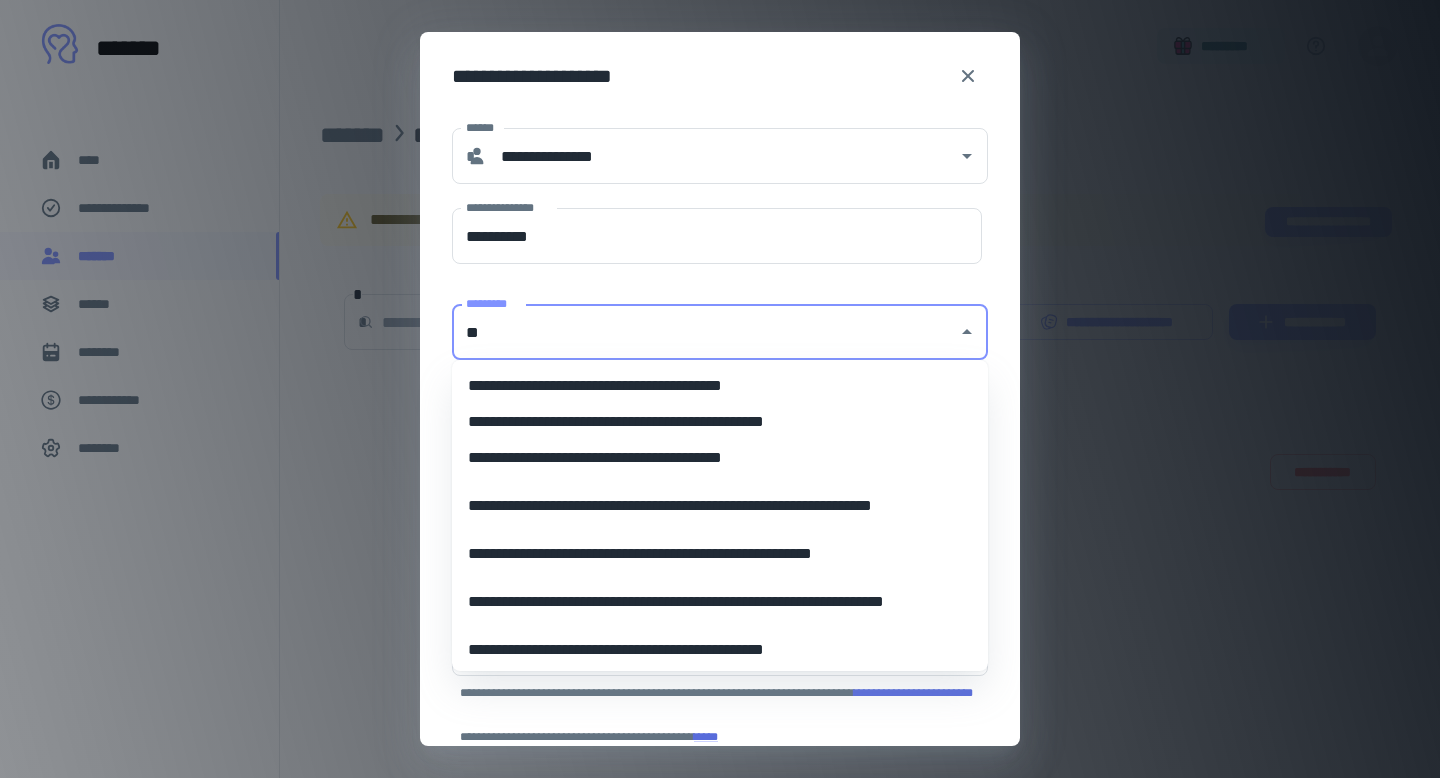 click on "**********" at bounding box center (720, 506) 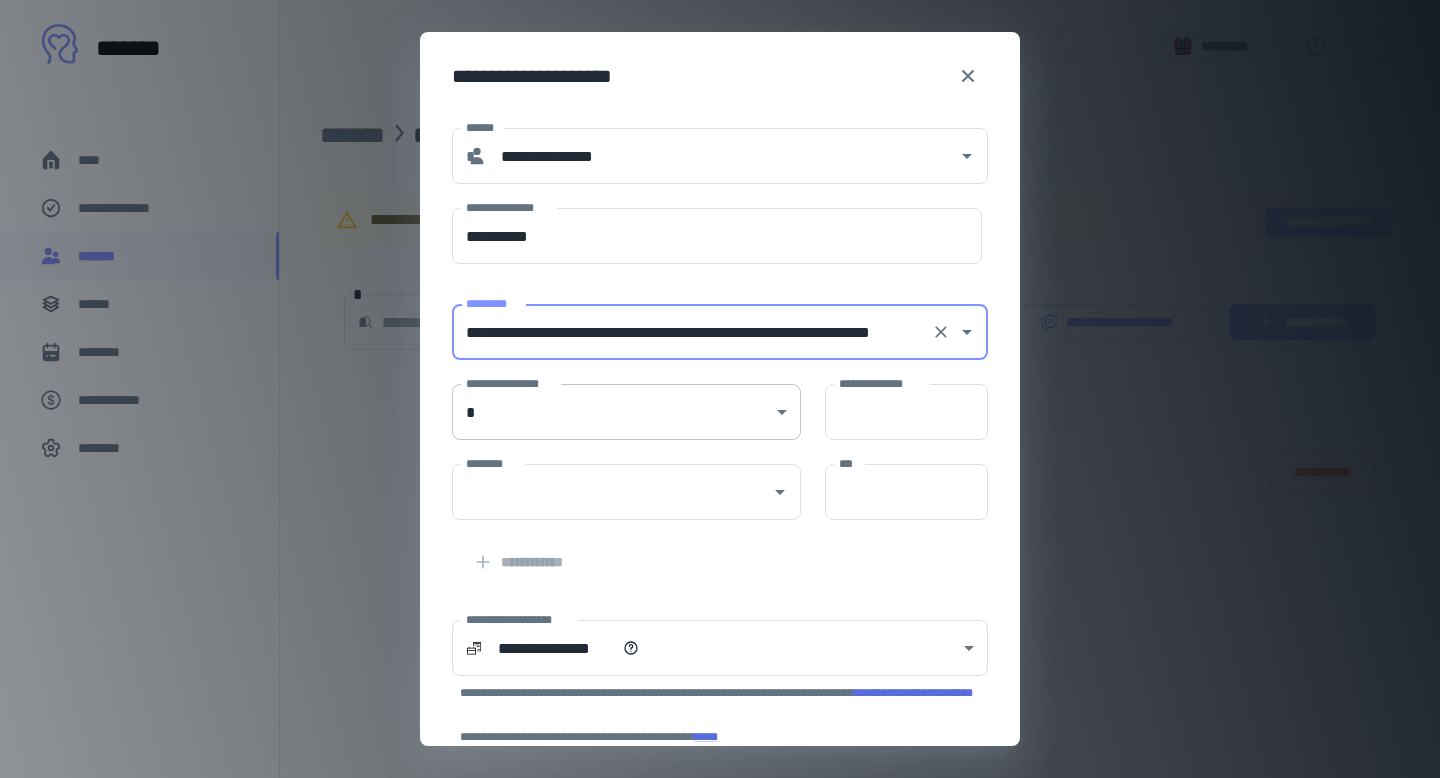 type on "**********" 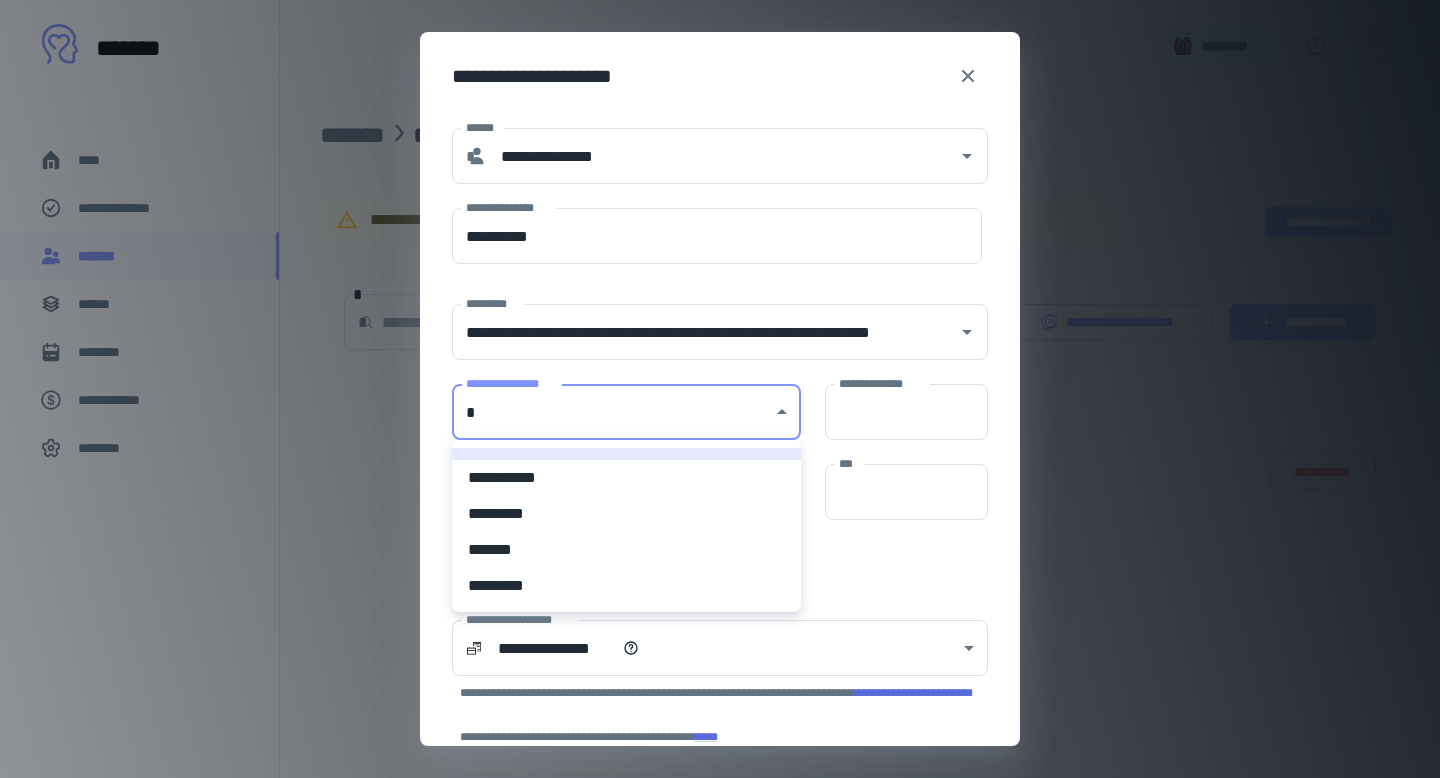 click on "*********" at bounding box center [626, 514] 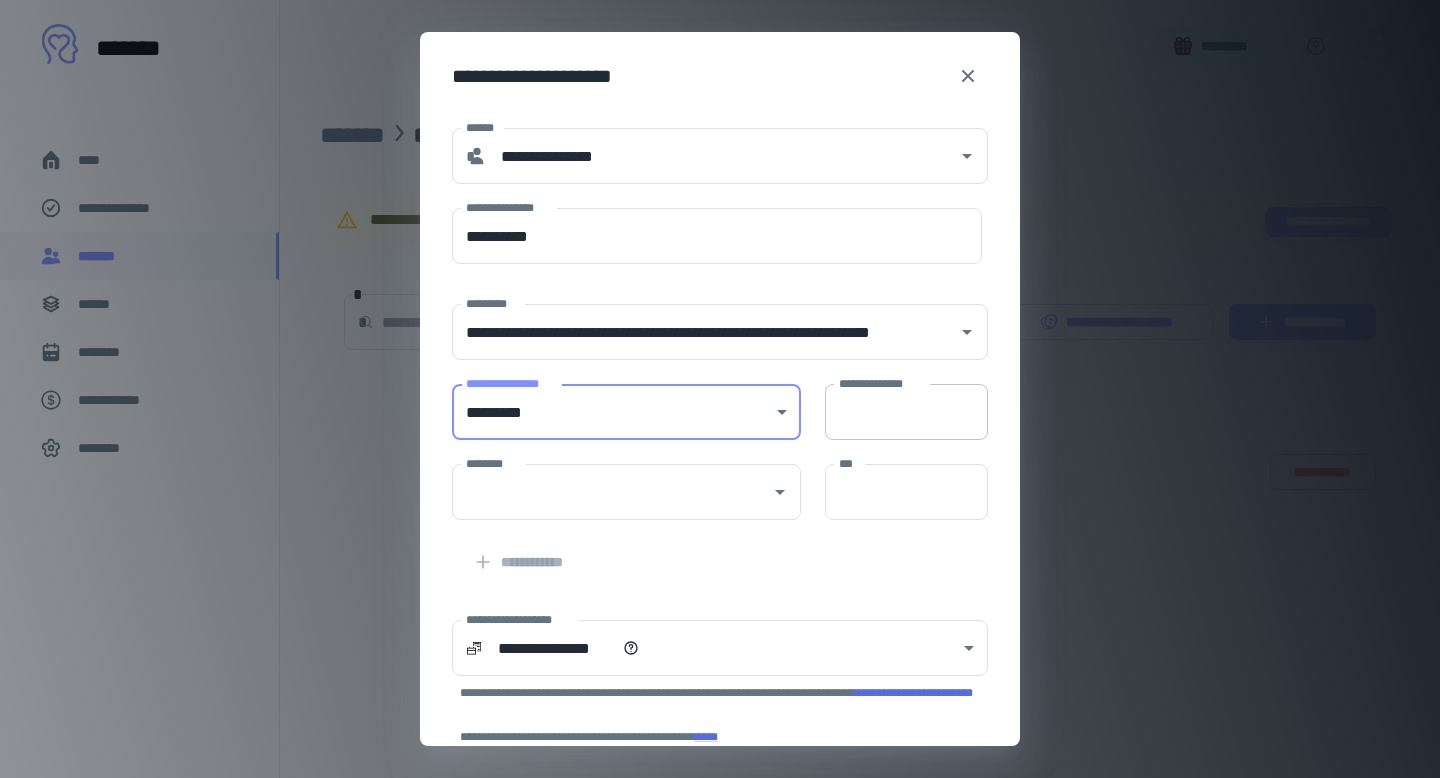 click on "**********" at bounding box center (906, 412) 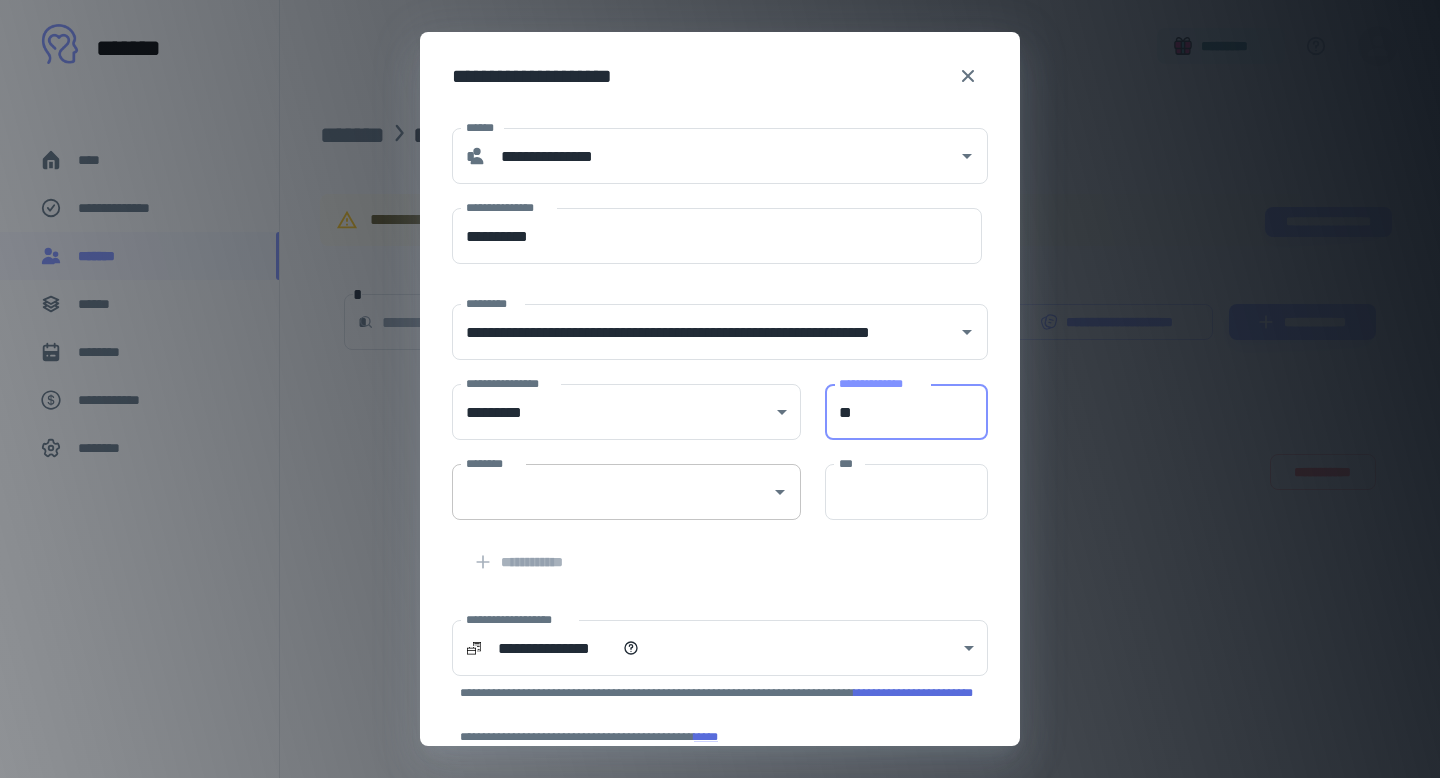 type on "**" 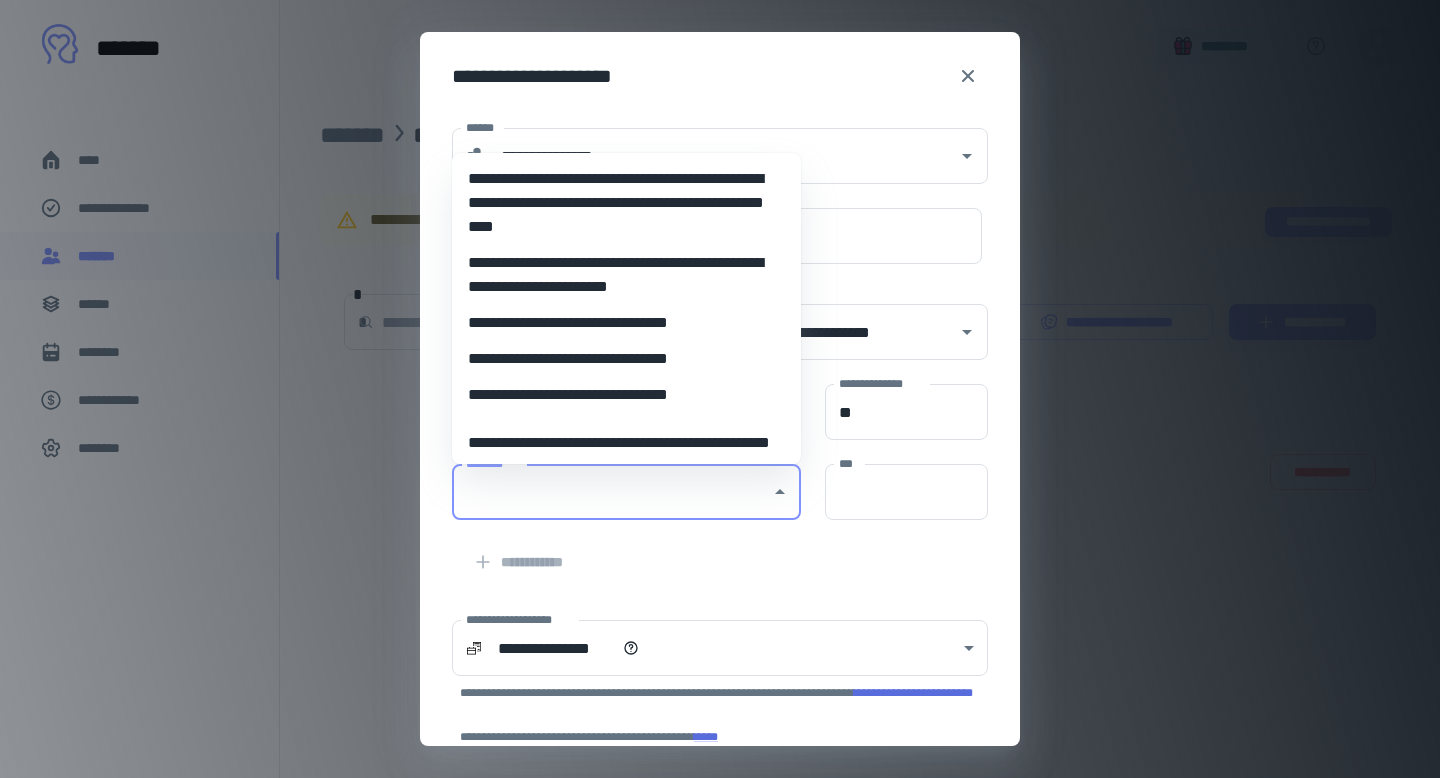click on "**********" at bounding box center [626, 395] 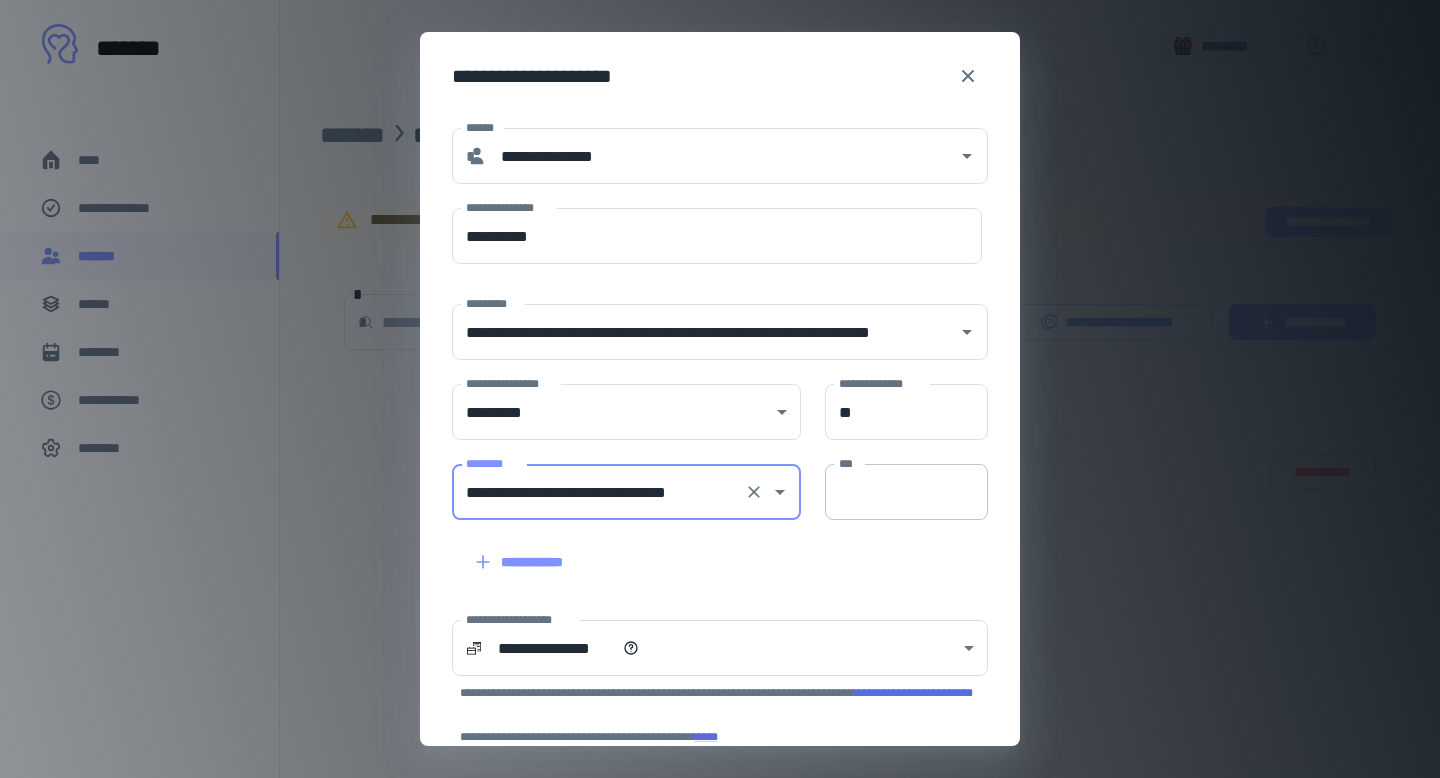 click on "***" at bounding box center (906, 492) 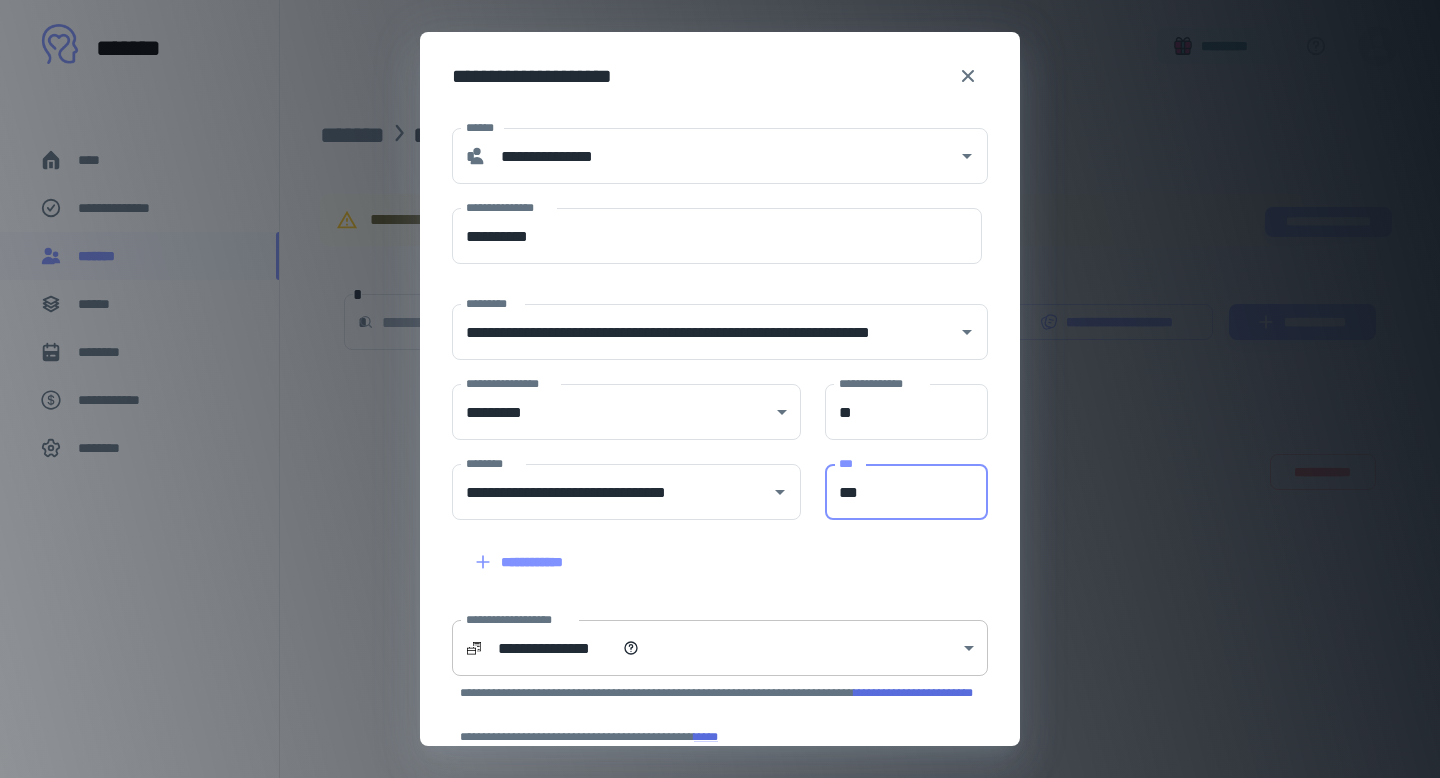 type on "***" 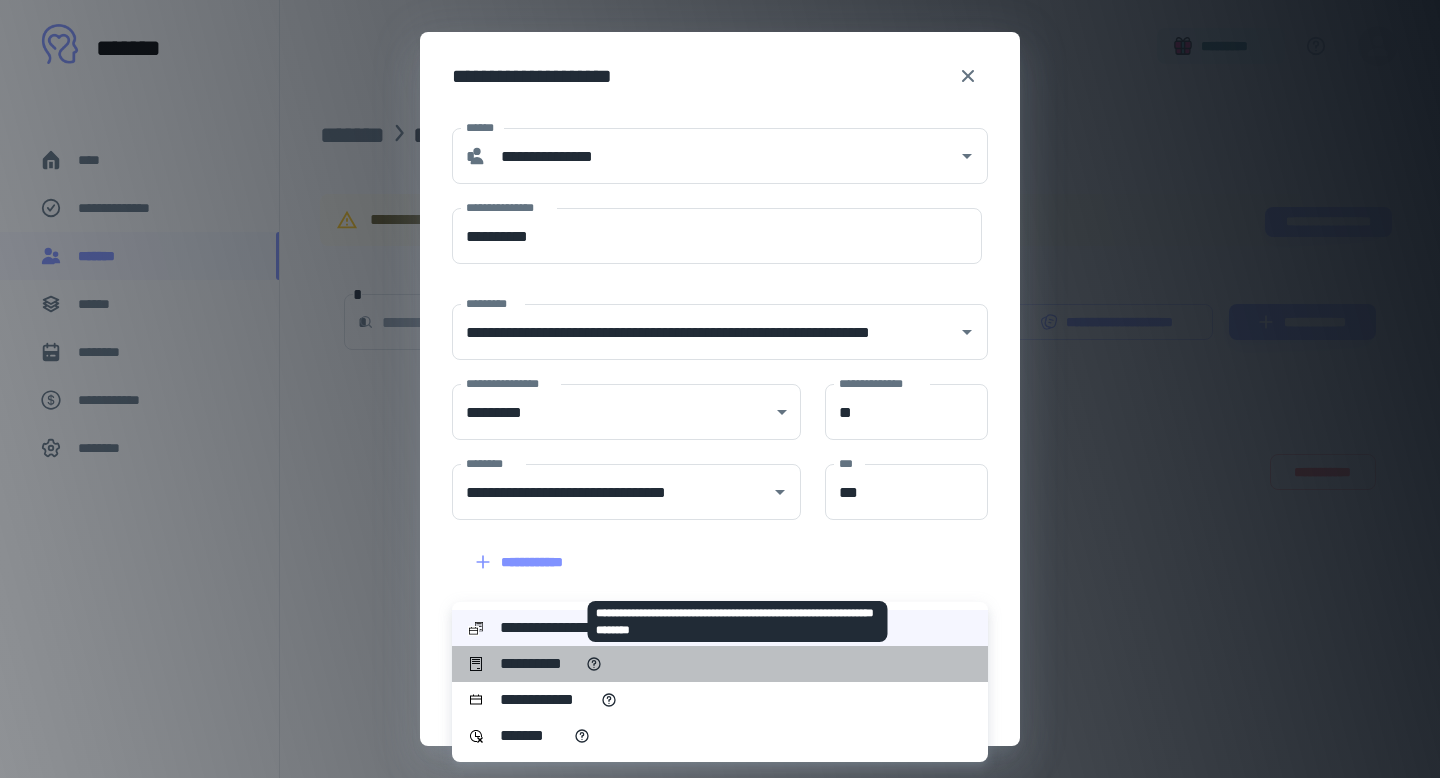 drag, startPoint x: 779, startPoint y: 647, endPoint x: 597, endPoint y: 658, distance: 182.3321 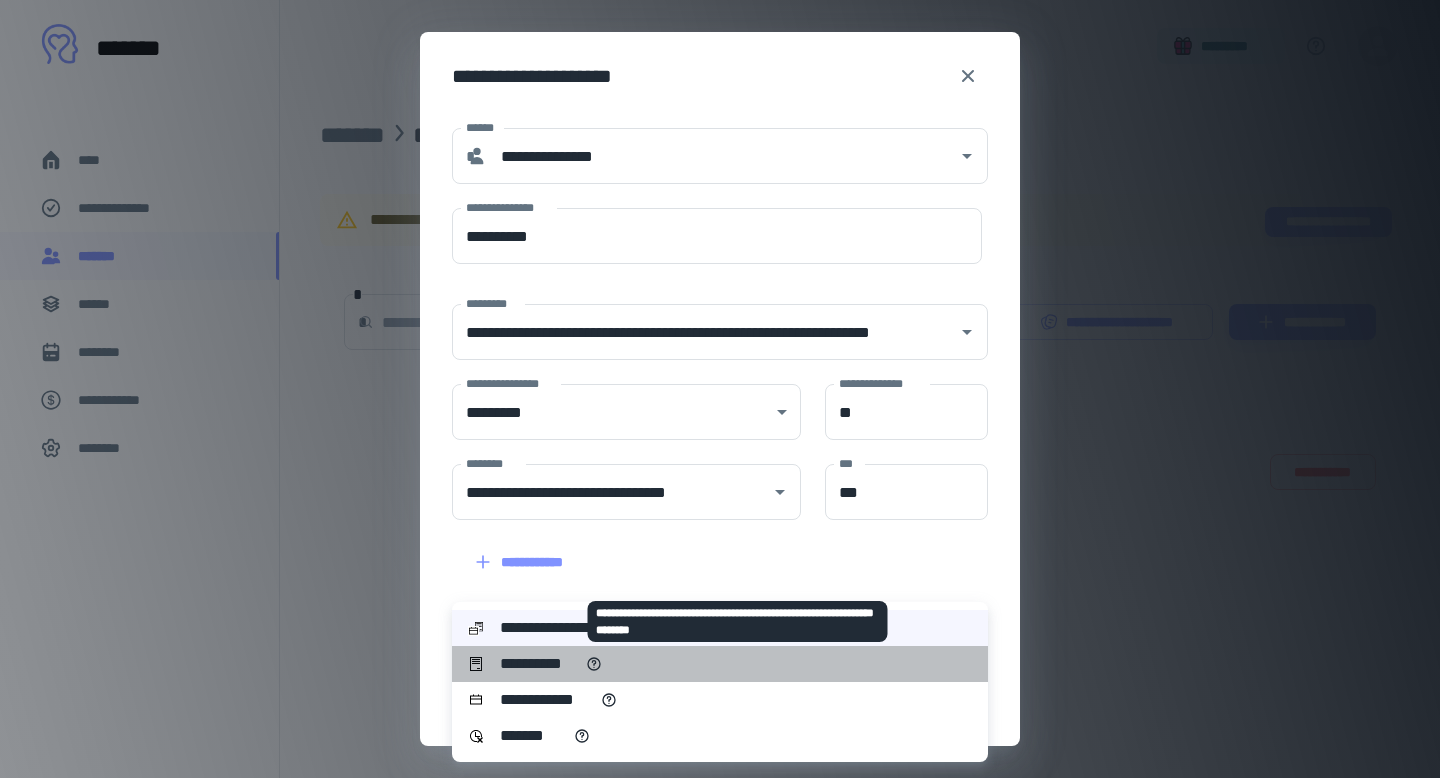 click 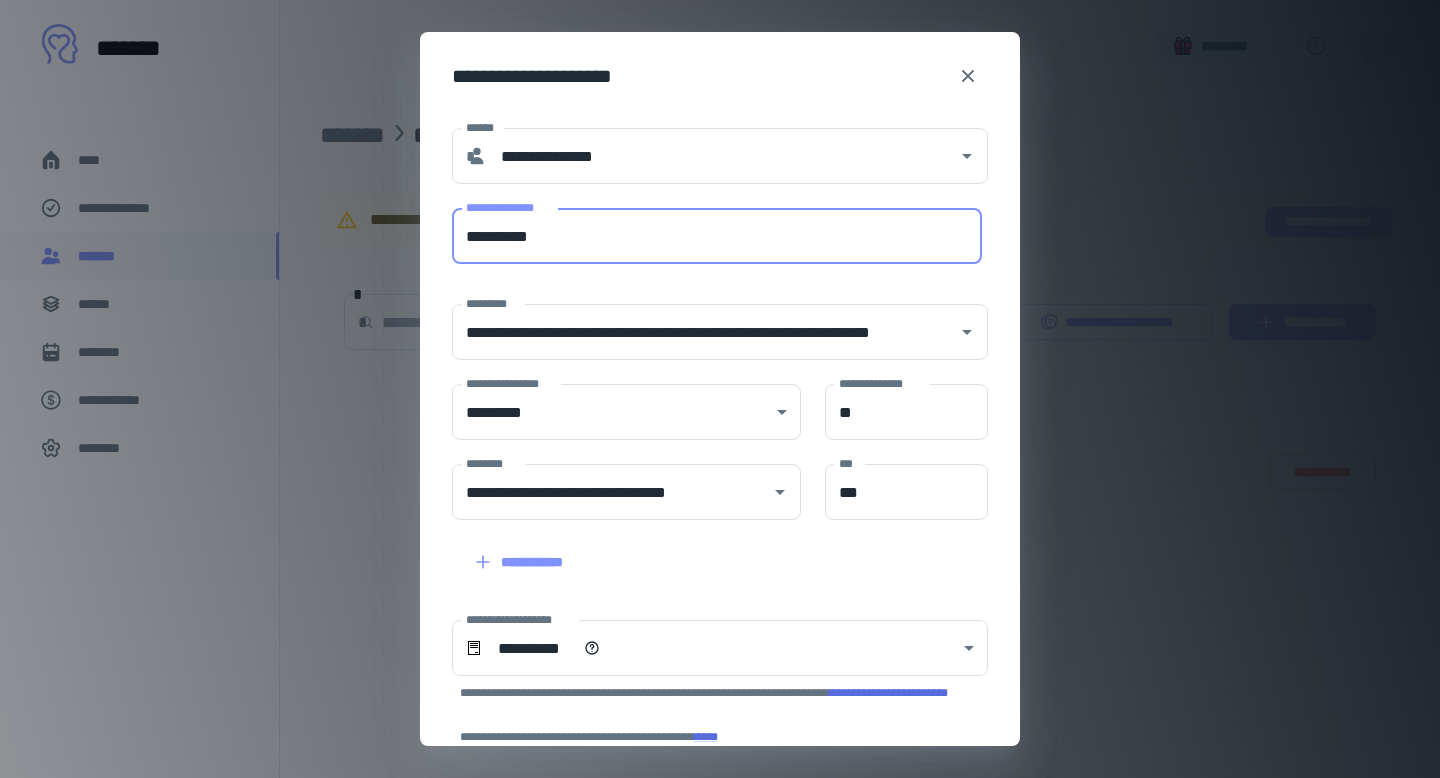 click on "**********" at bounding box center [717, 236] 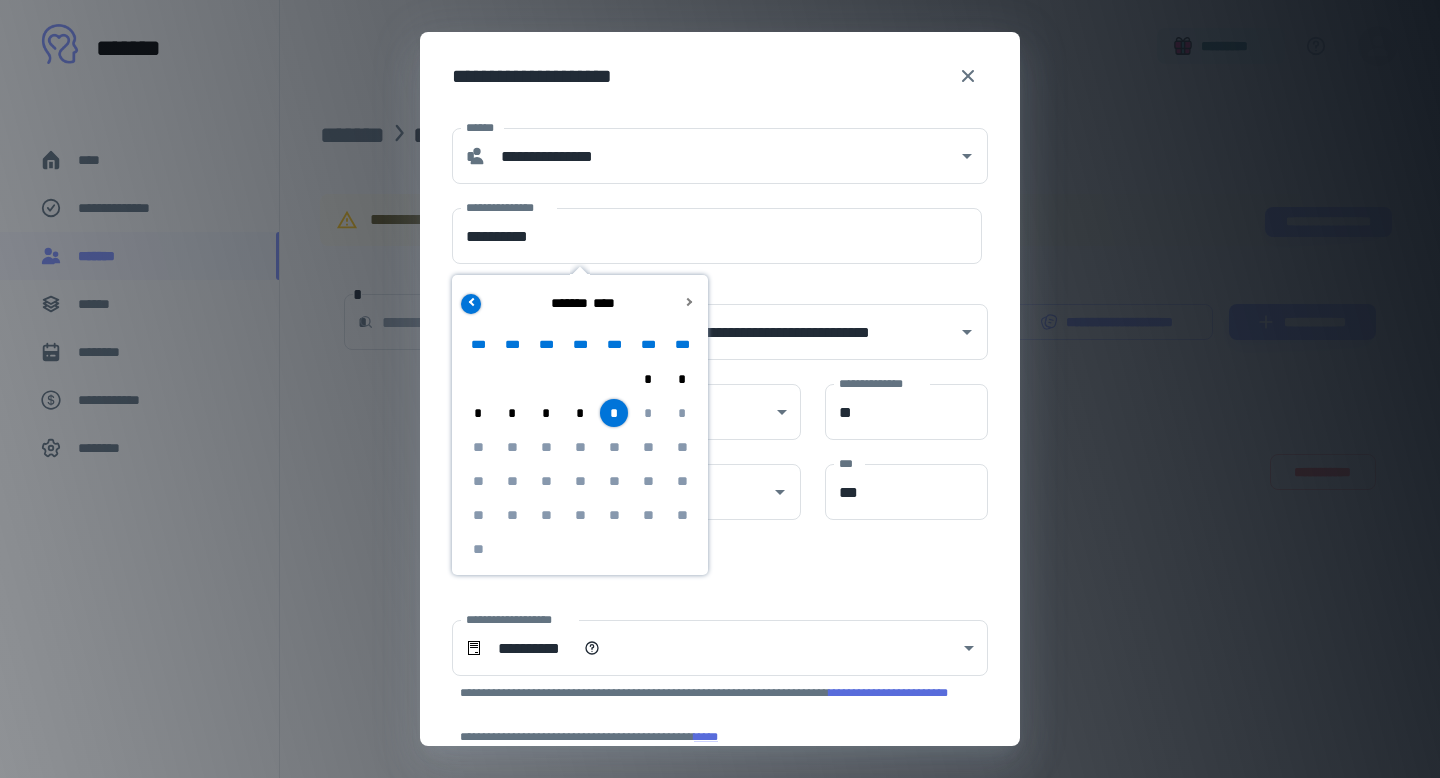 click at bounding box center (472, 301) 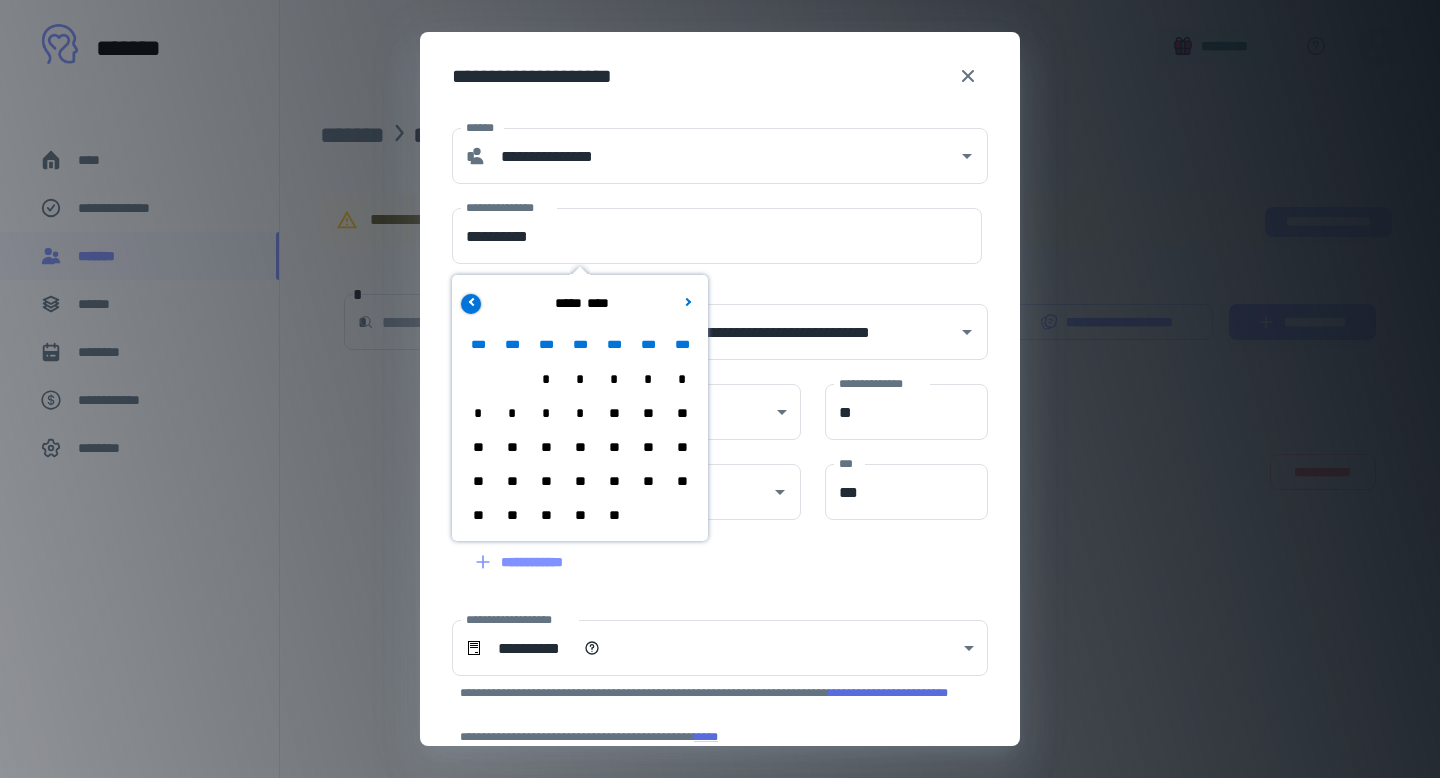 click at bounding box center (472, 301) 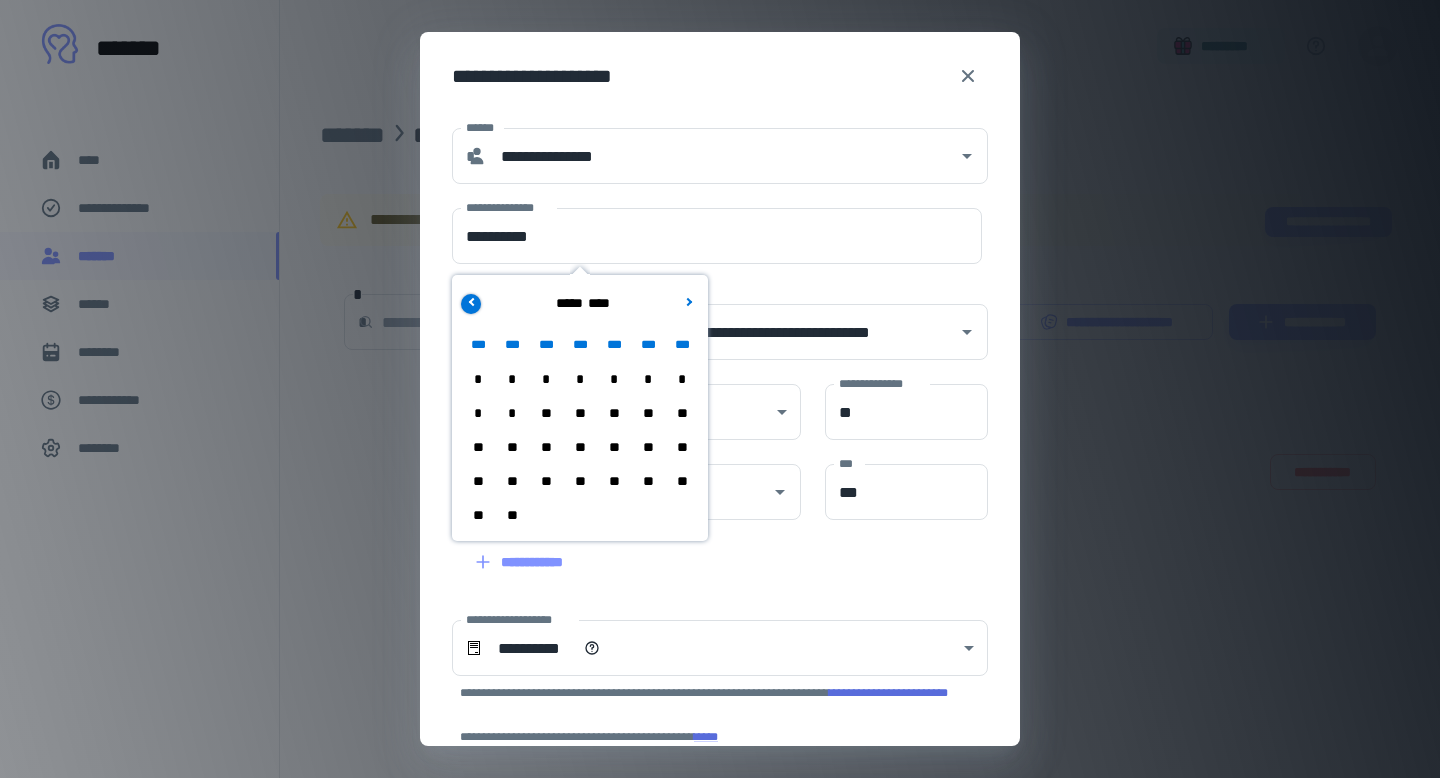 click at bounding box center [472, 301] 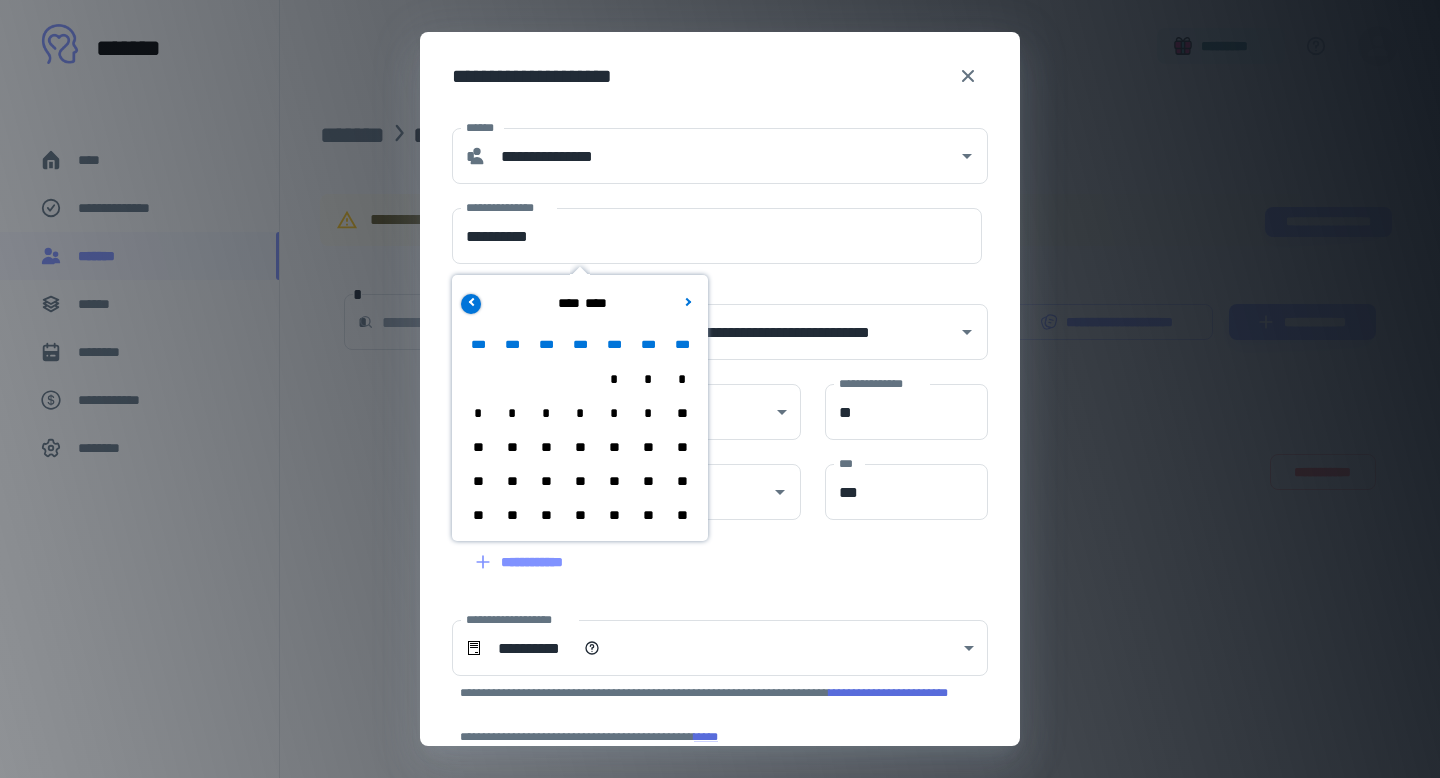 click at bounding box center (472, 301) 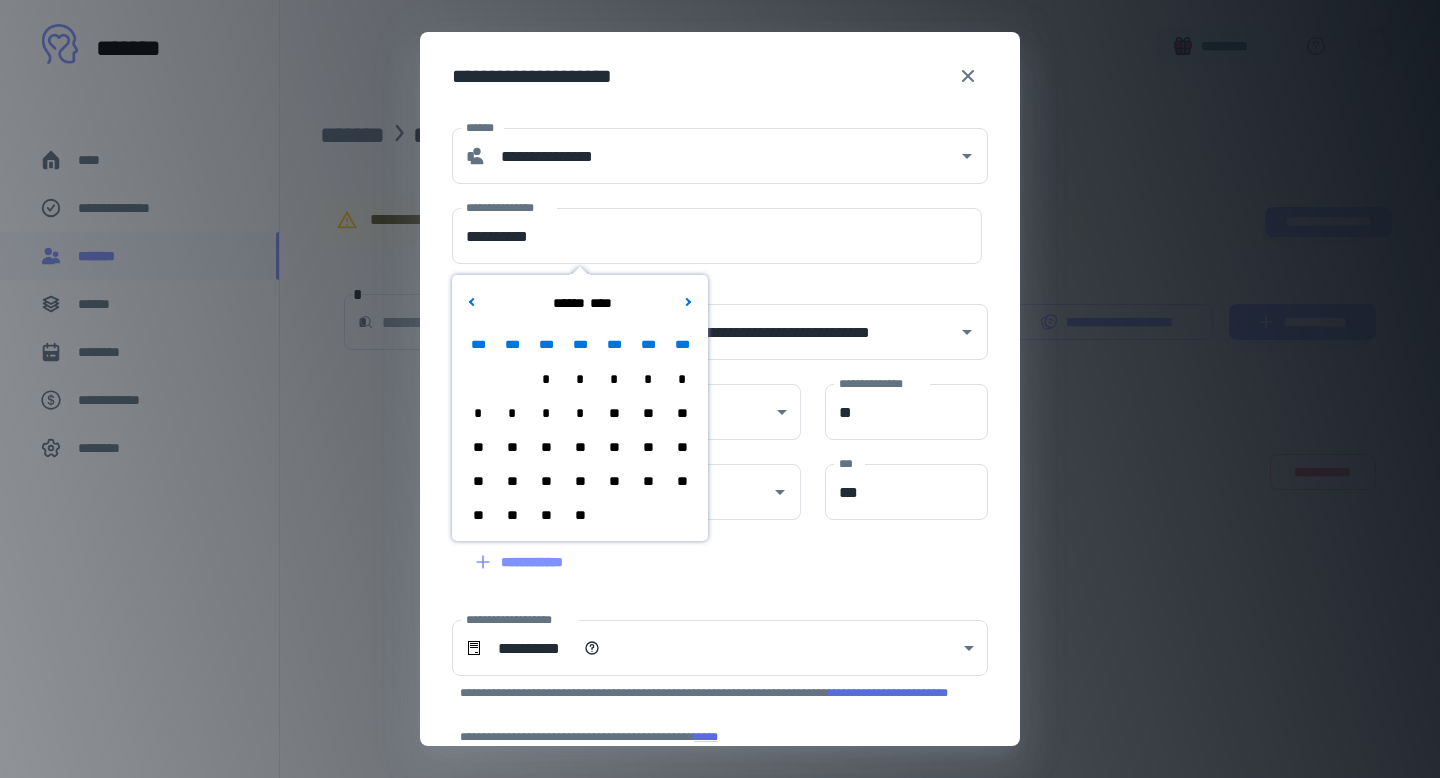 click on "*" at bounding box center [580, 413] 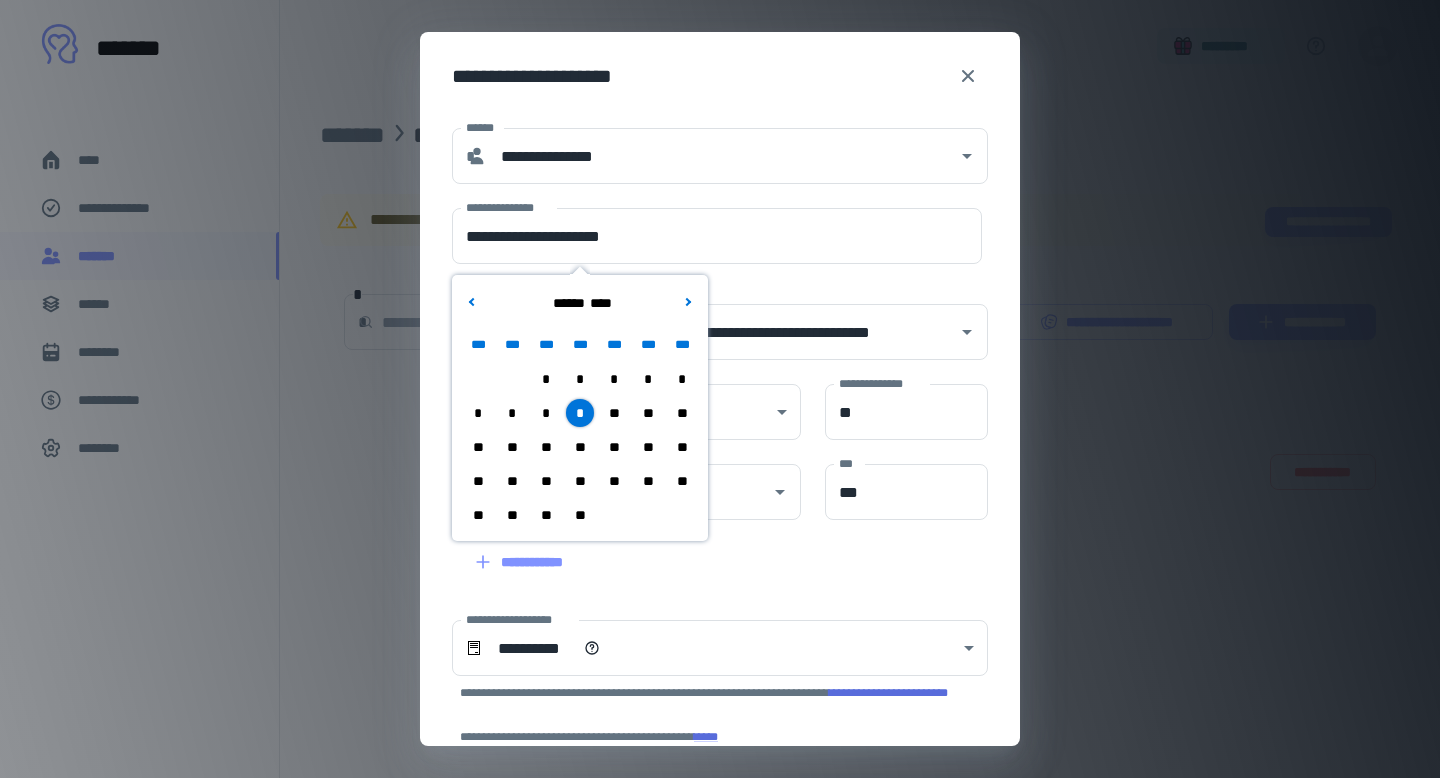 click on "**" at bounding box center (580, 481) 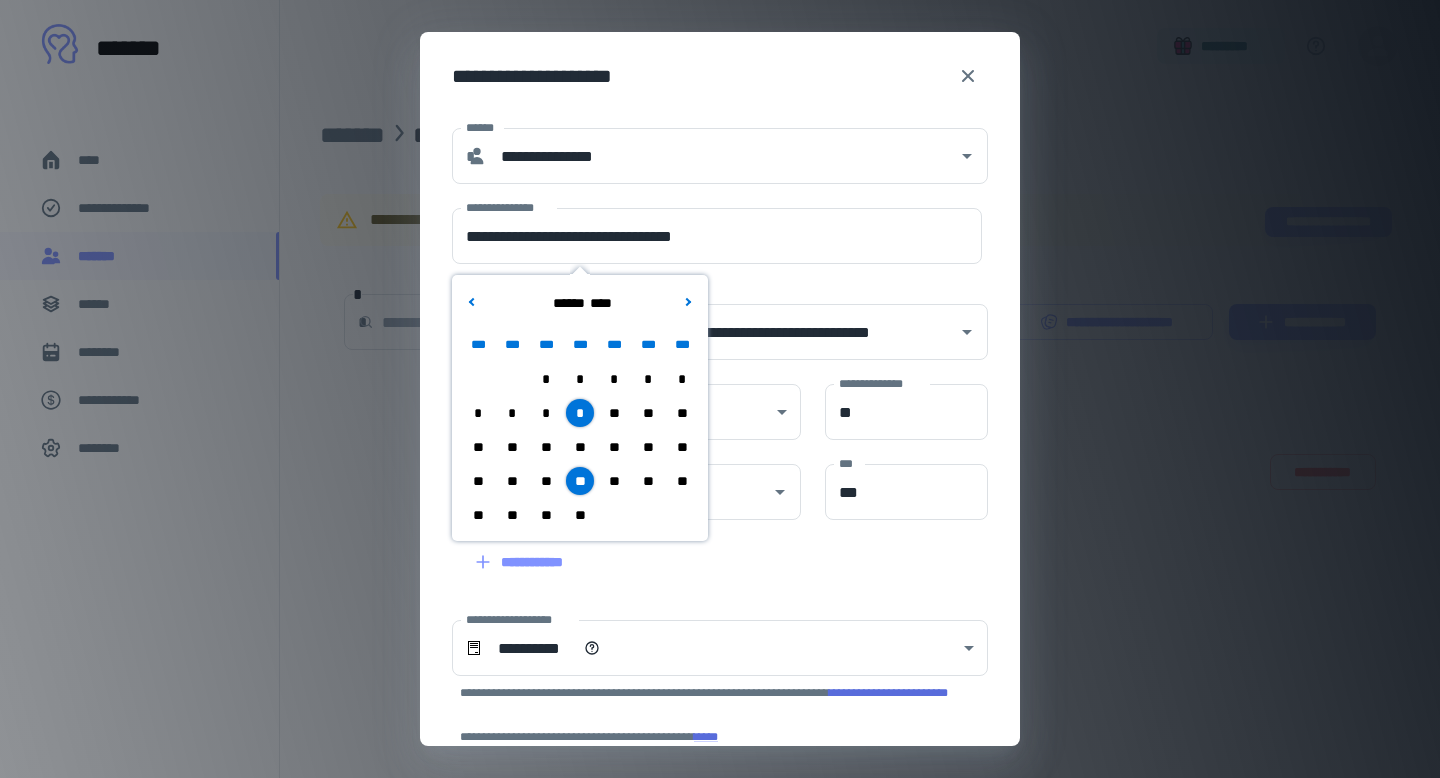 click on "**" at bounding box center [580, 515] 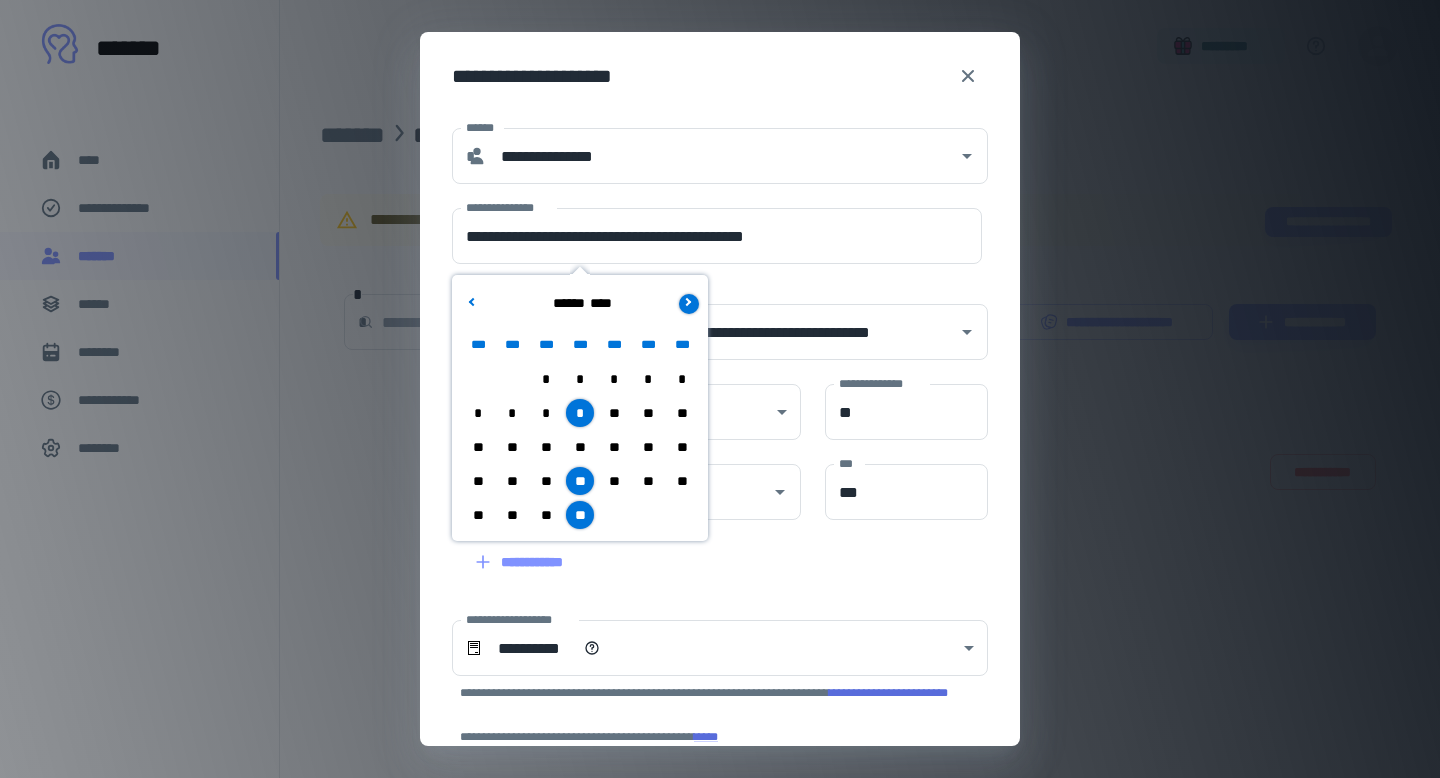 click at bounding box center (687, 301) 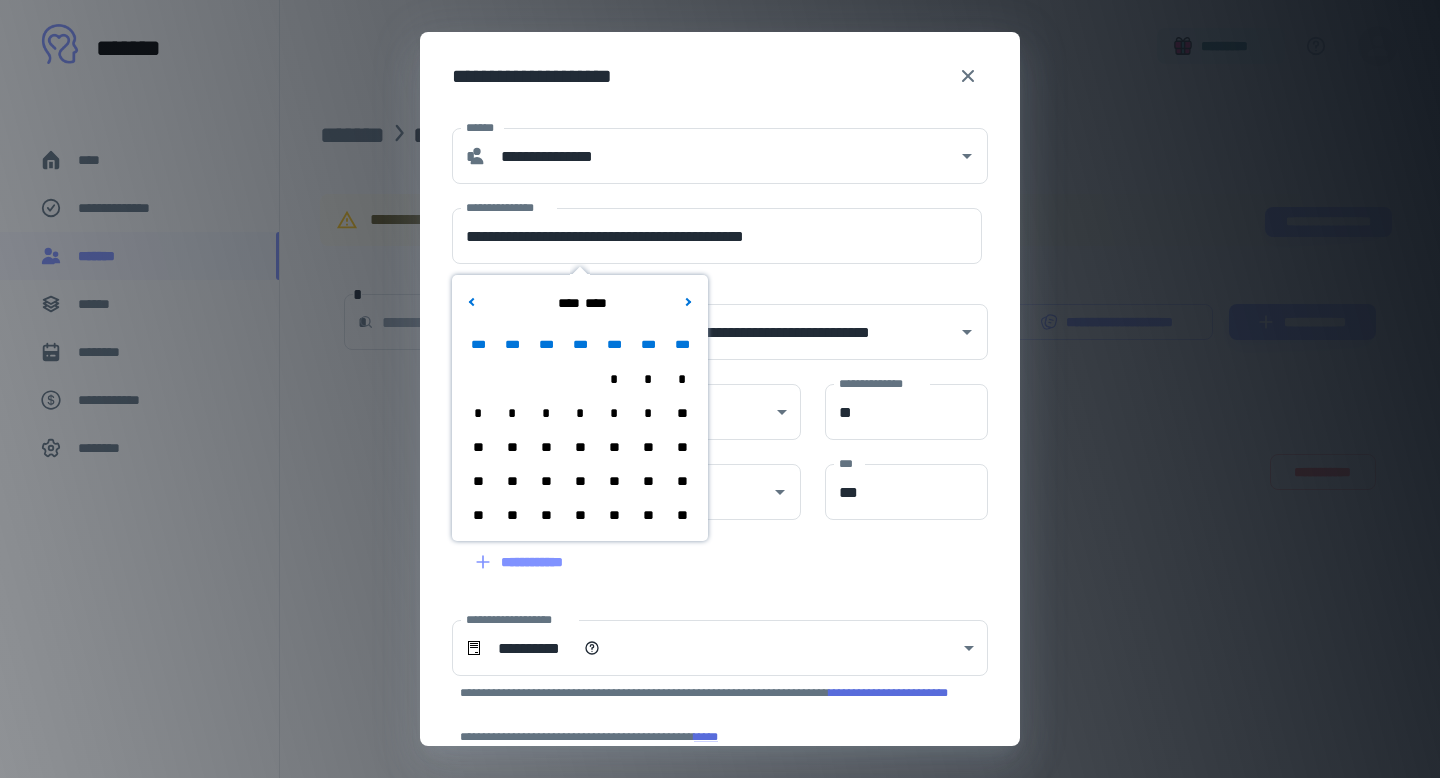 click on "*" at bounding box center [580, 413] 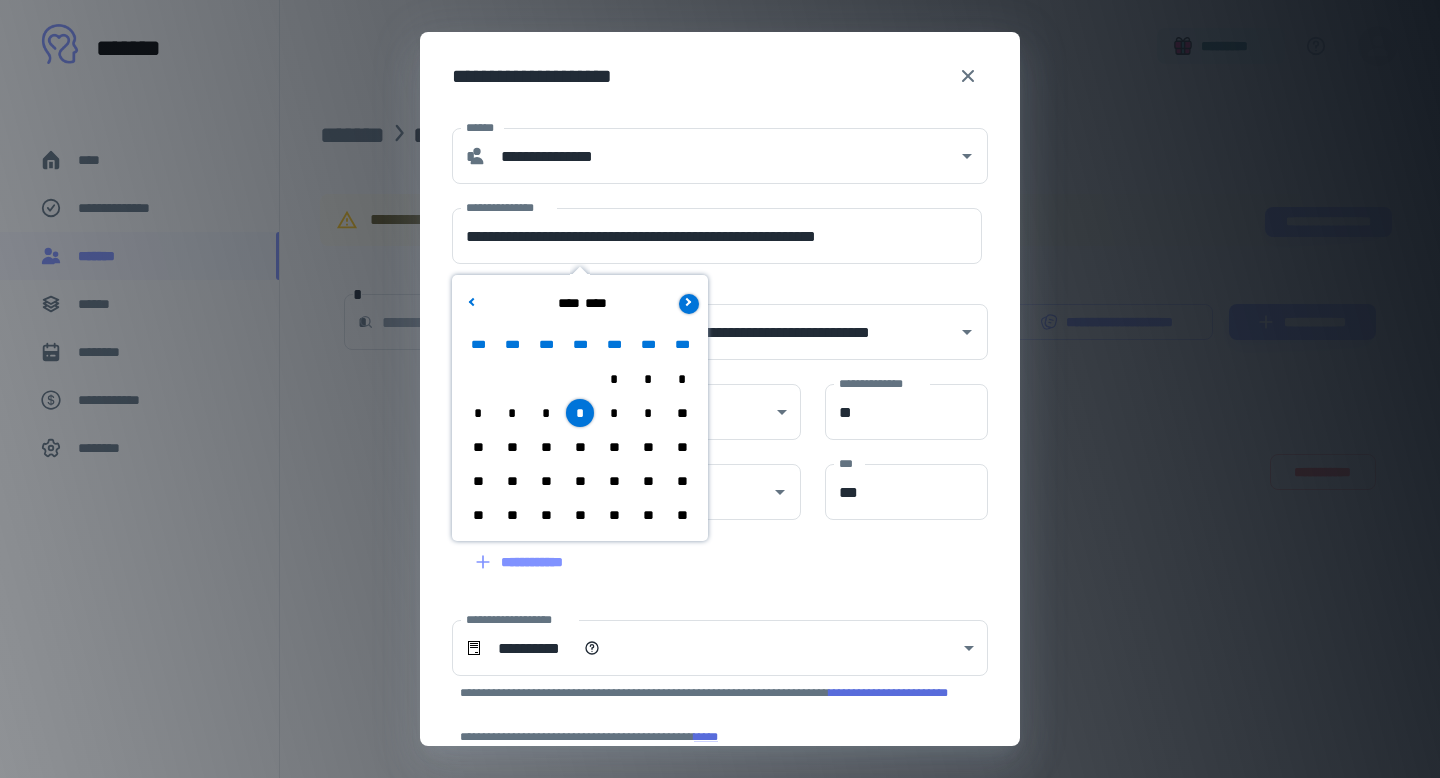 click at bounding box center (689, 304) 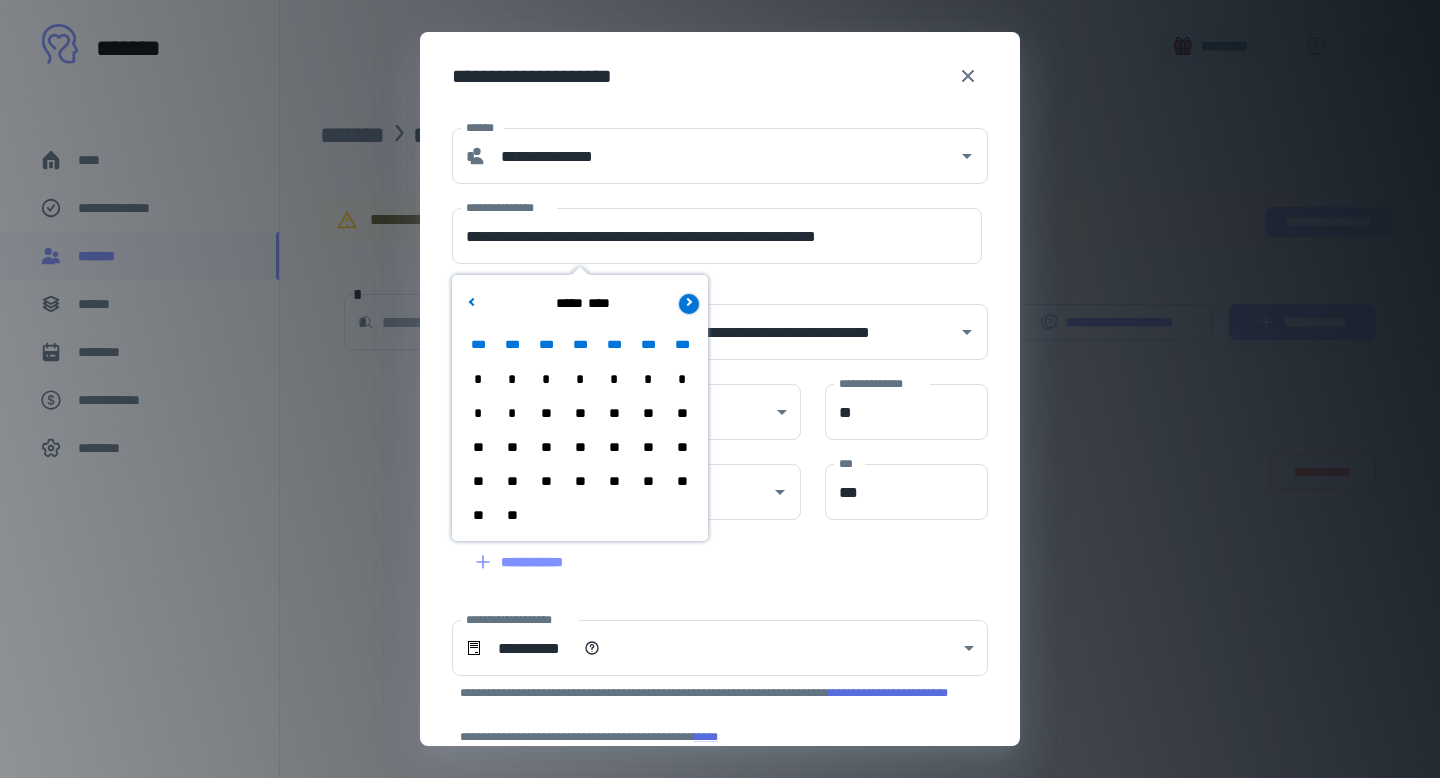 click at bounding box center (689, 304) 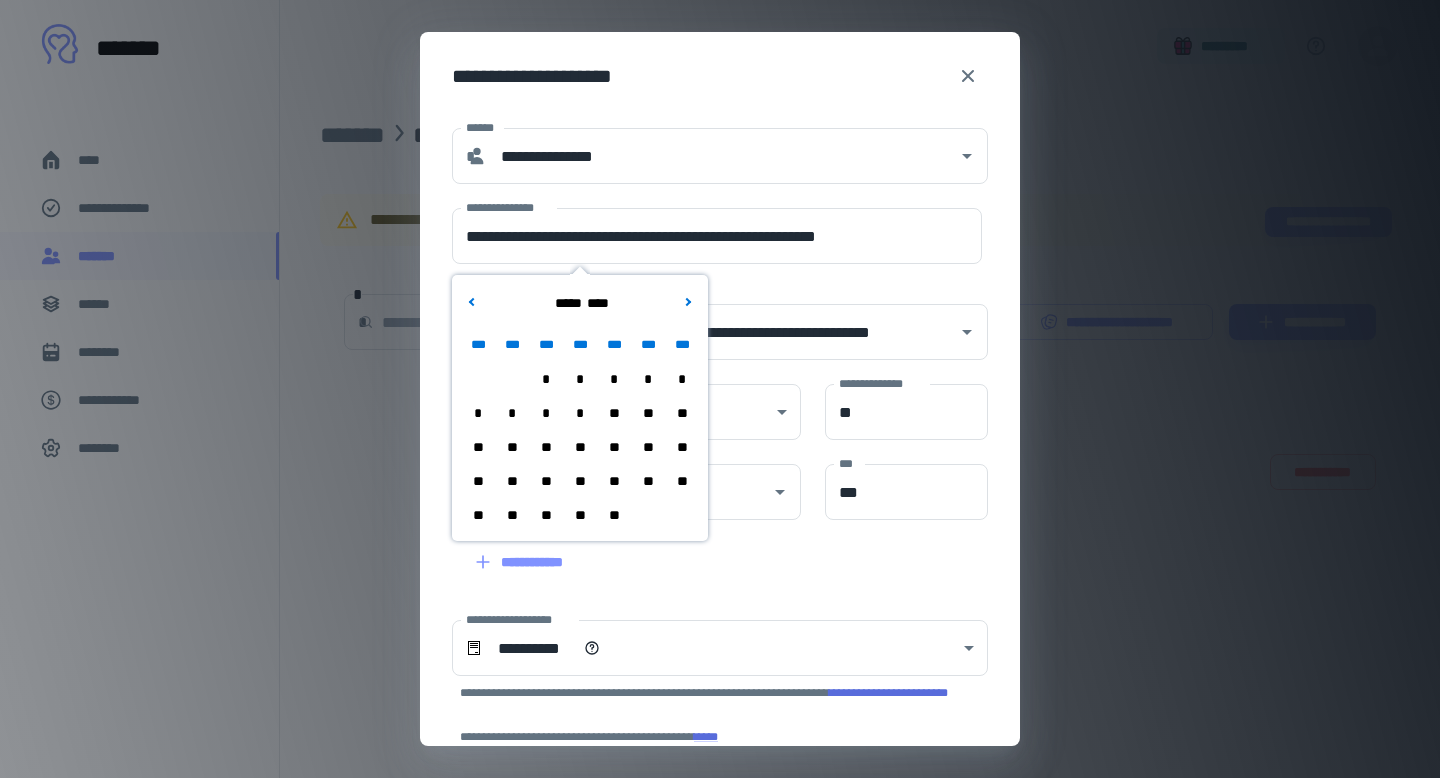 click on "*" at bounding box center (546, 413) 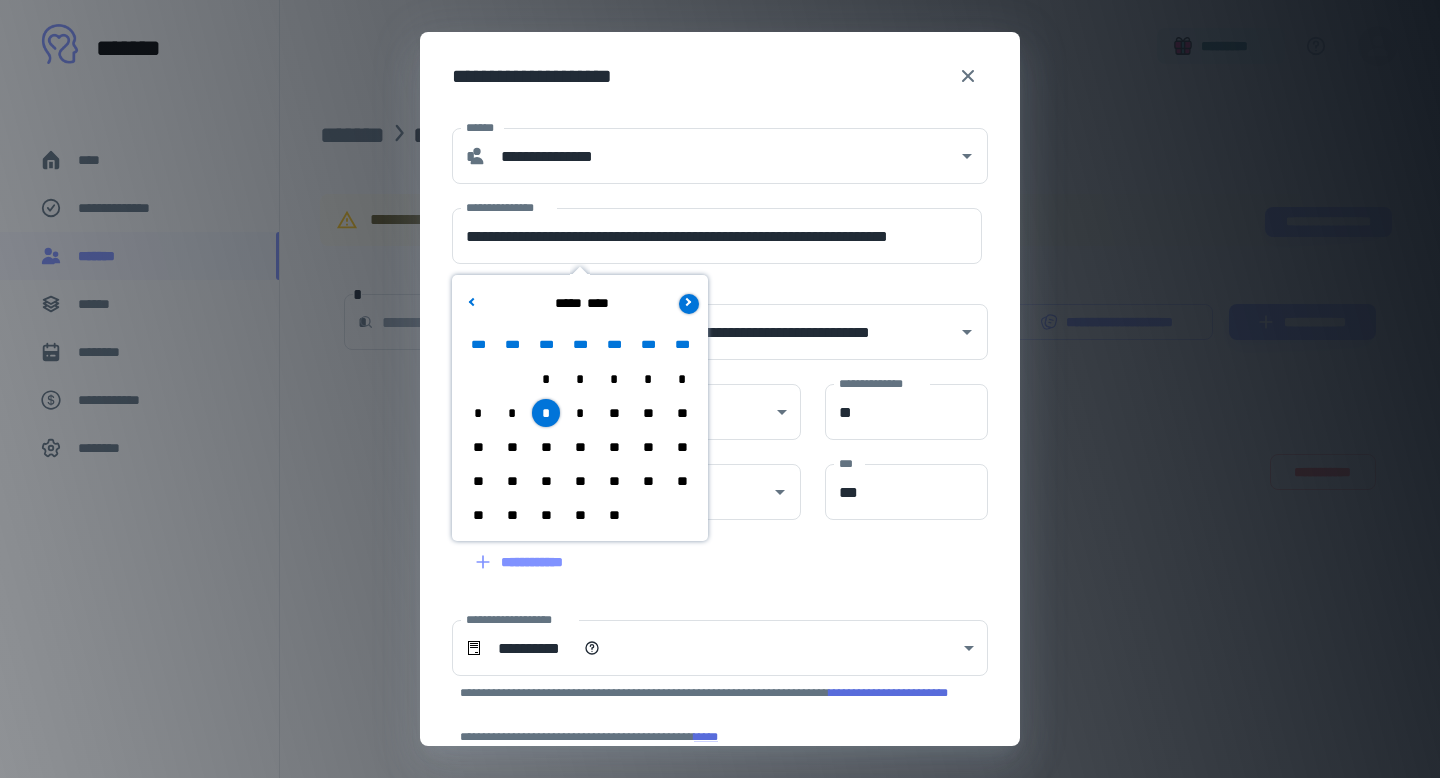 click at bounding box center [689, 304] 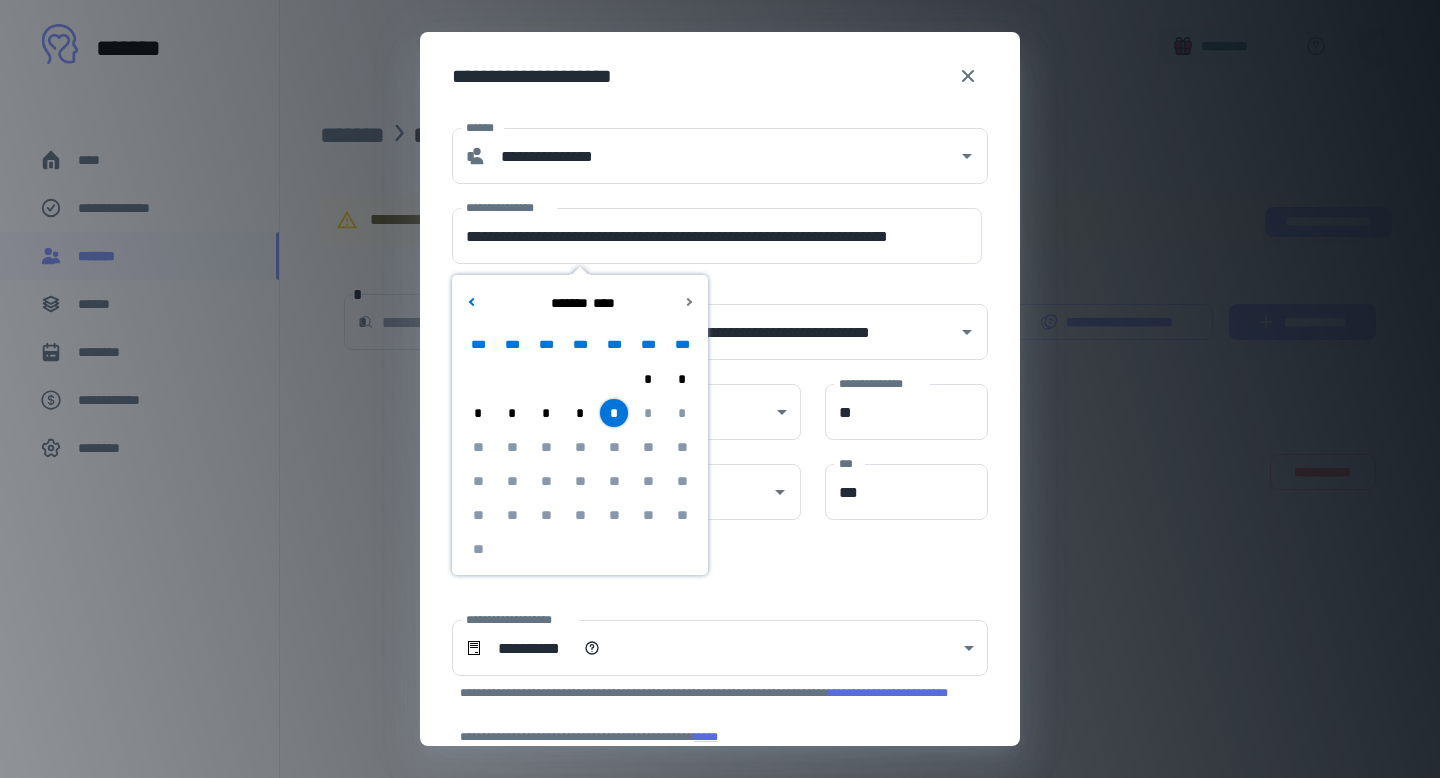 click on "*" at bounding box center (546, 413) 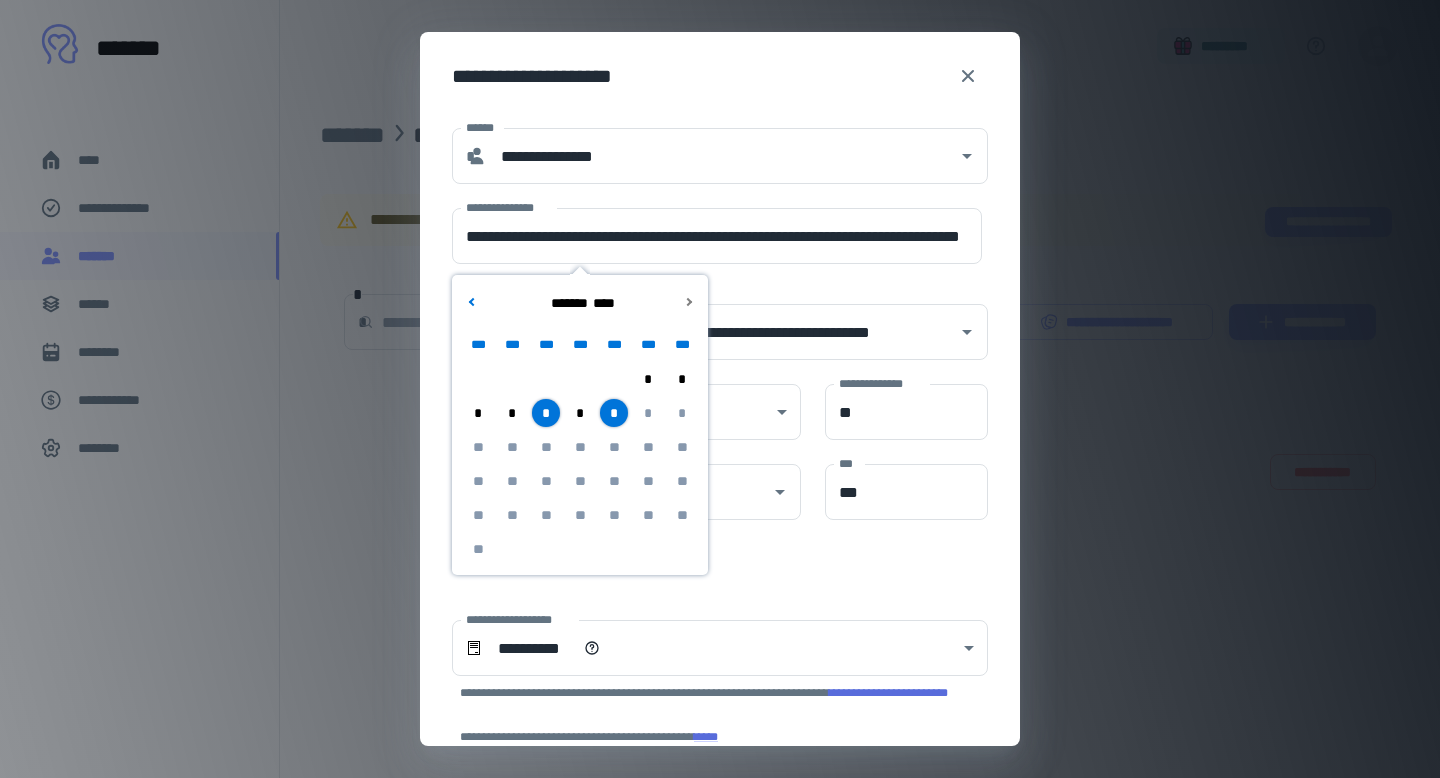 click on "*" at bounding box center (614, 413) 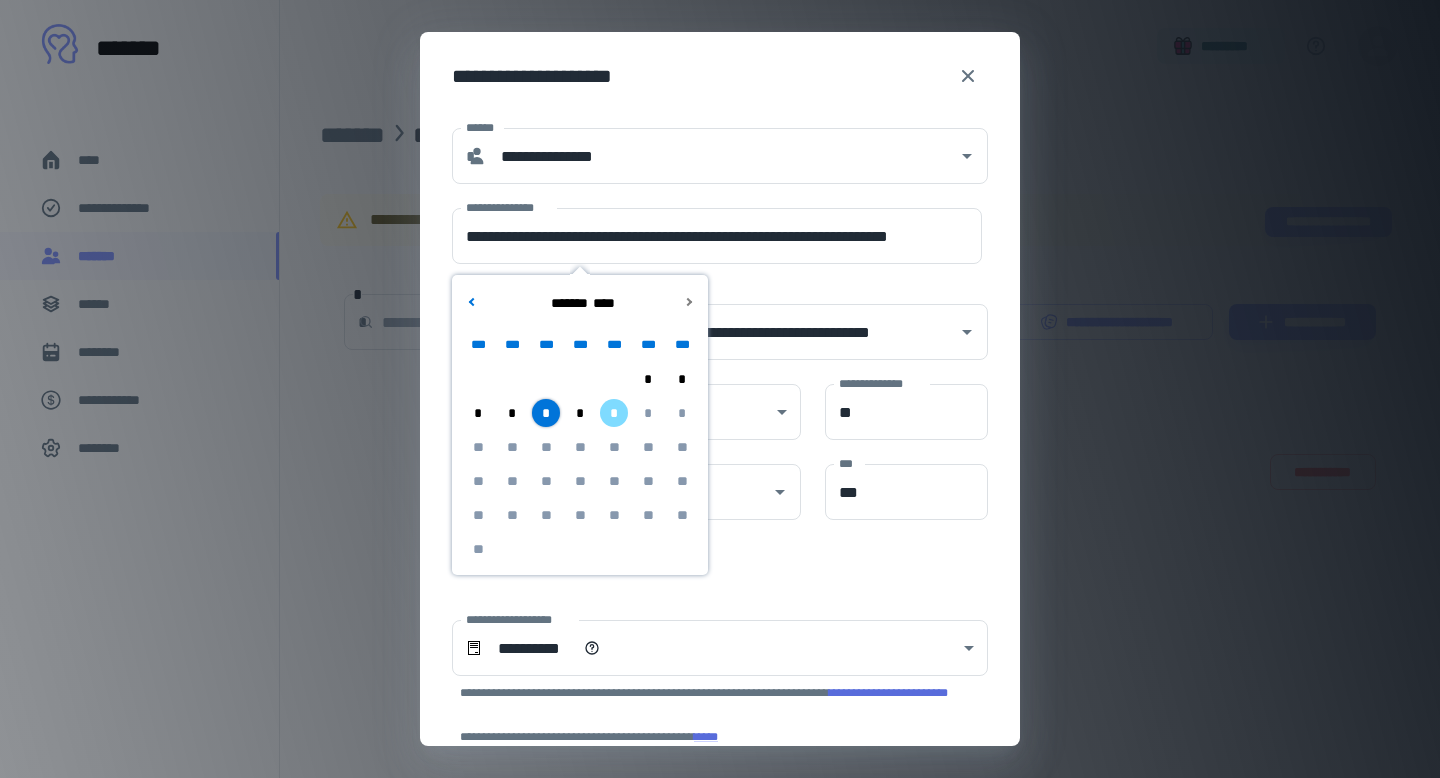 click on "**********" at bounding box center (720, 603) 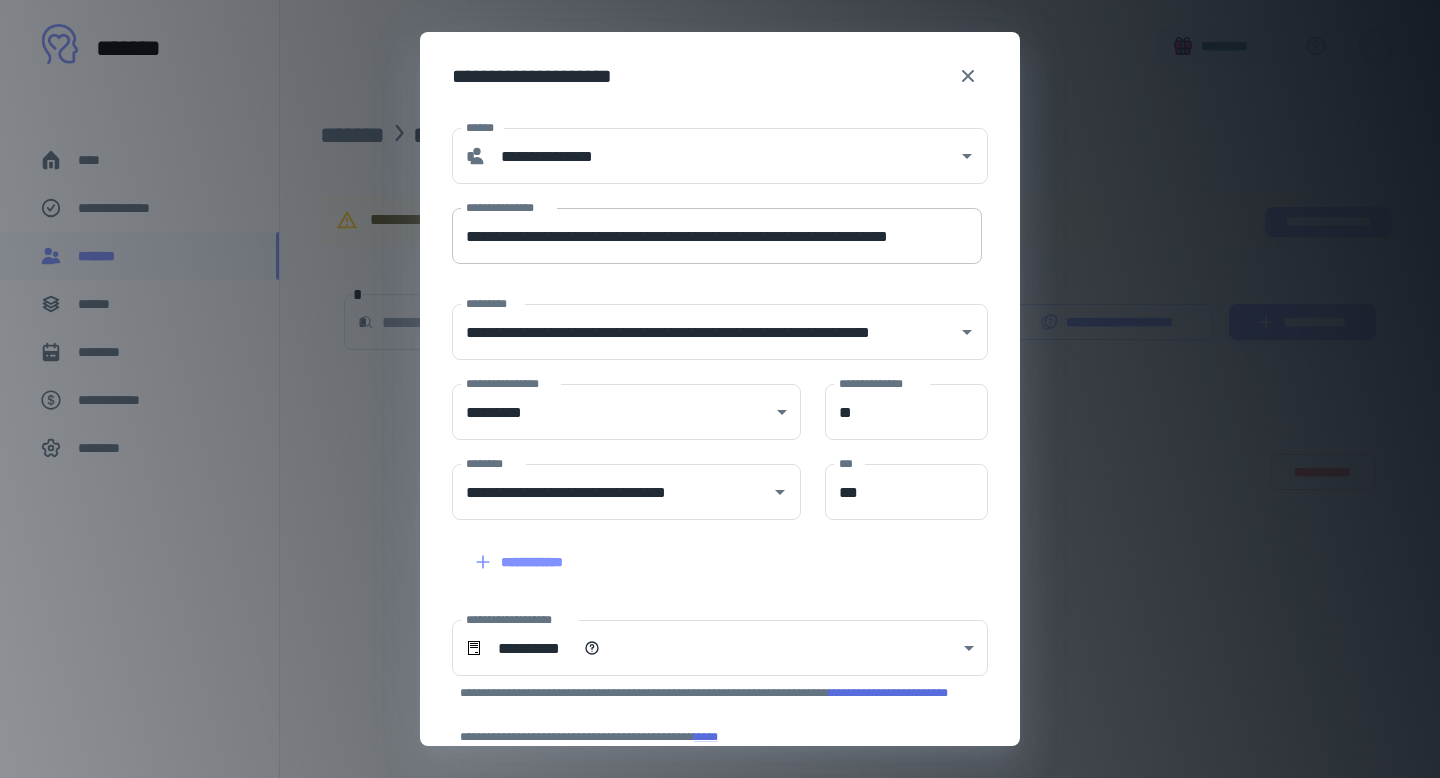 scroll, scrollTop: 0, scrollLeft: 75, axis: horizontal 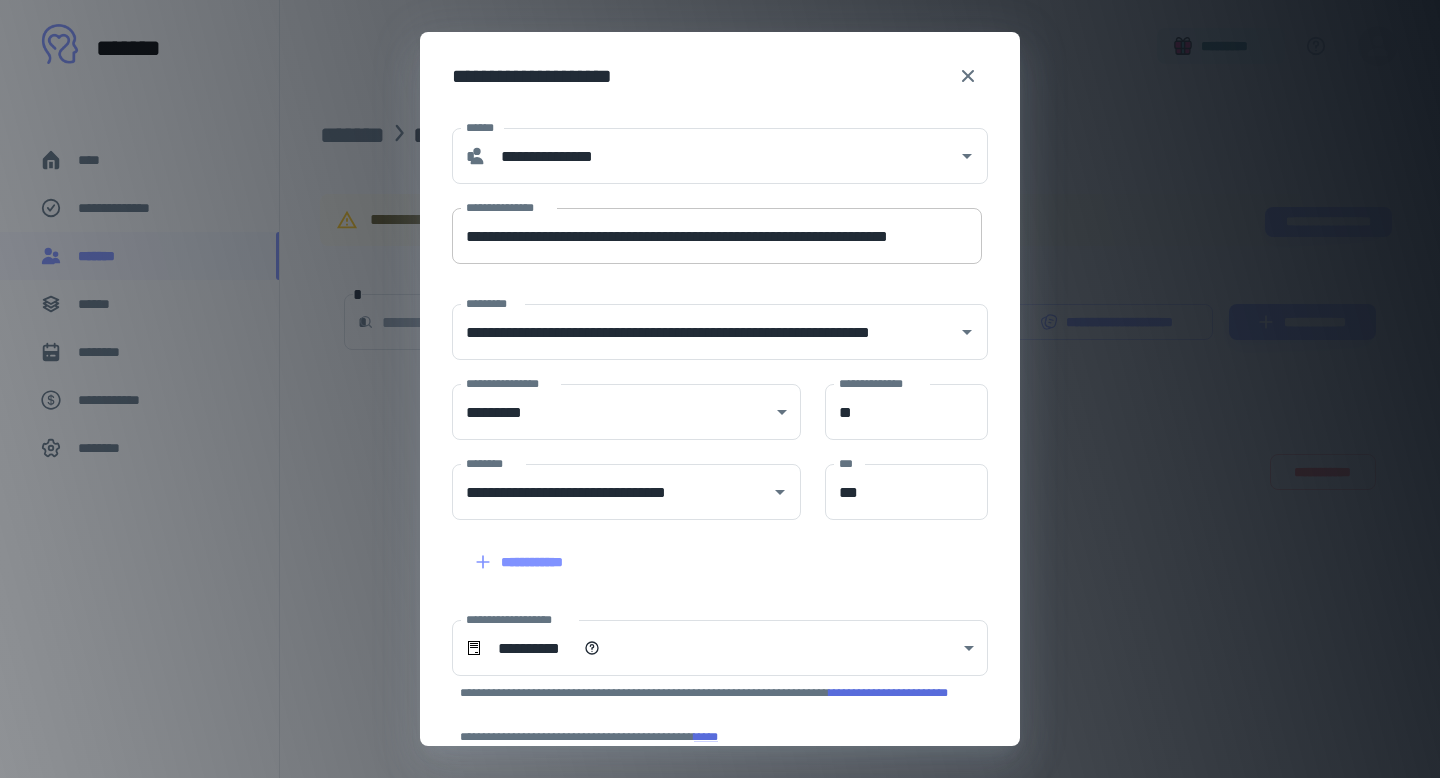 click on "**********" at bounding box center [717, 236] 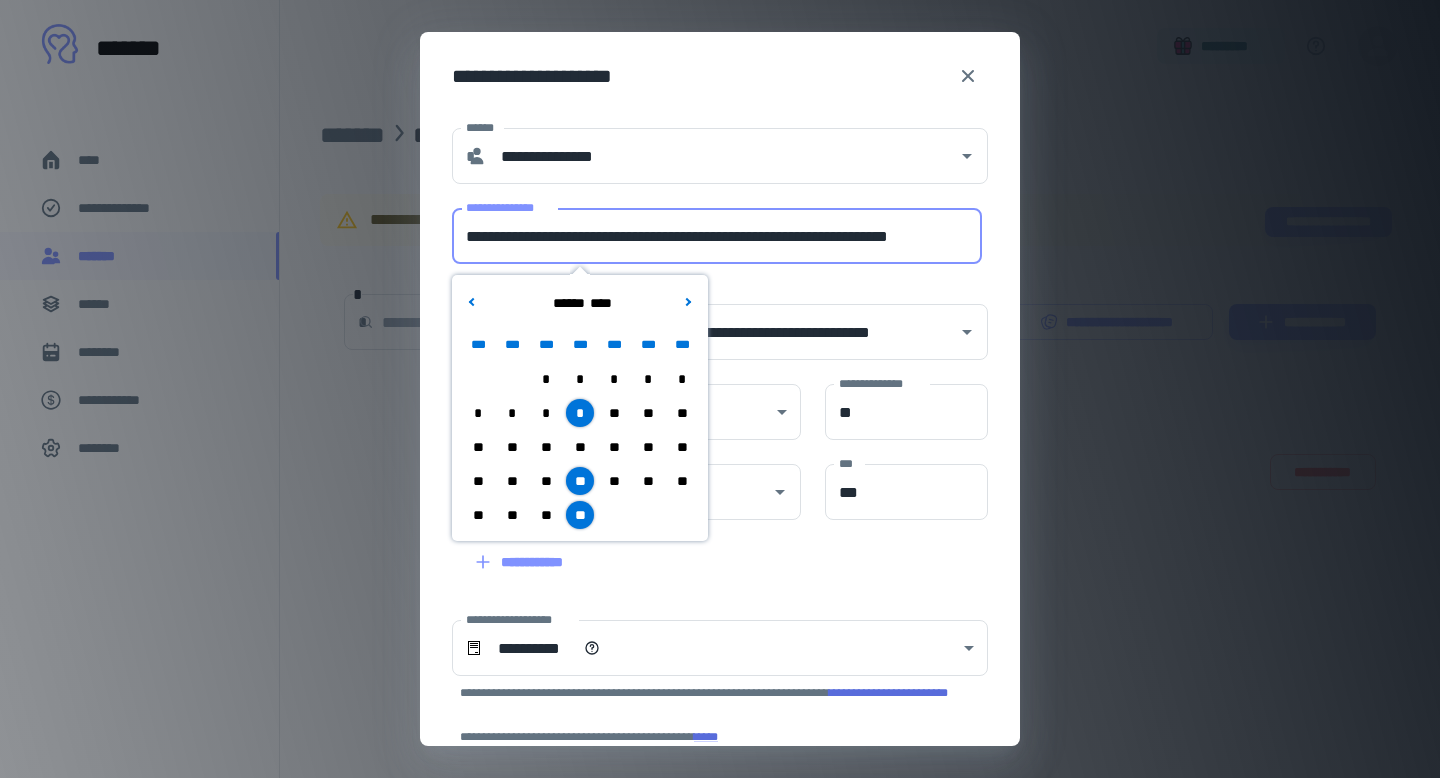 click on "**********" at bounding box center (717, 236) 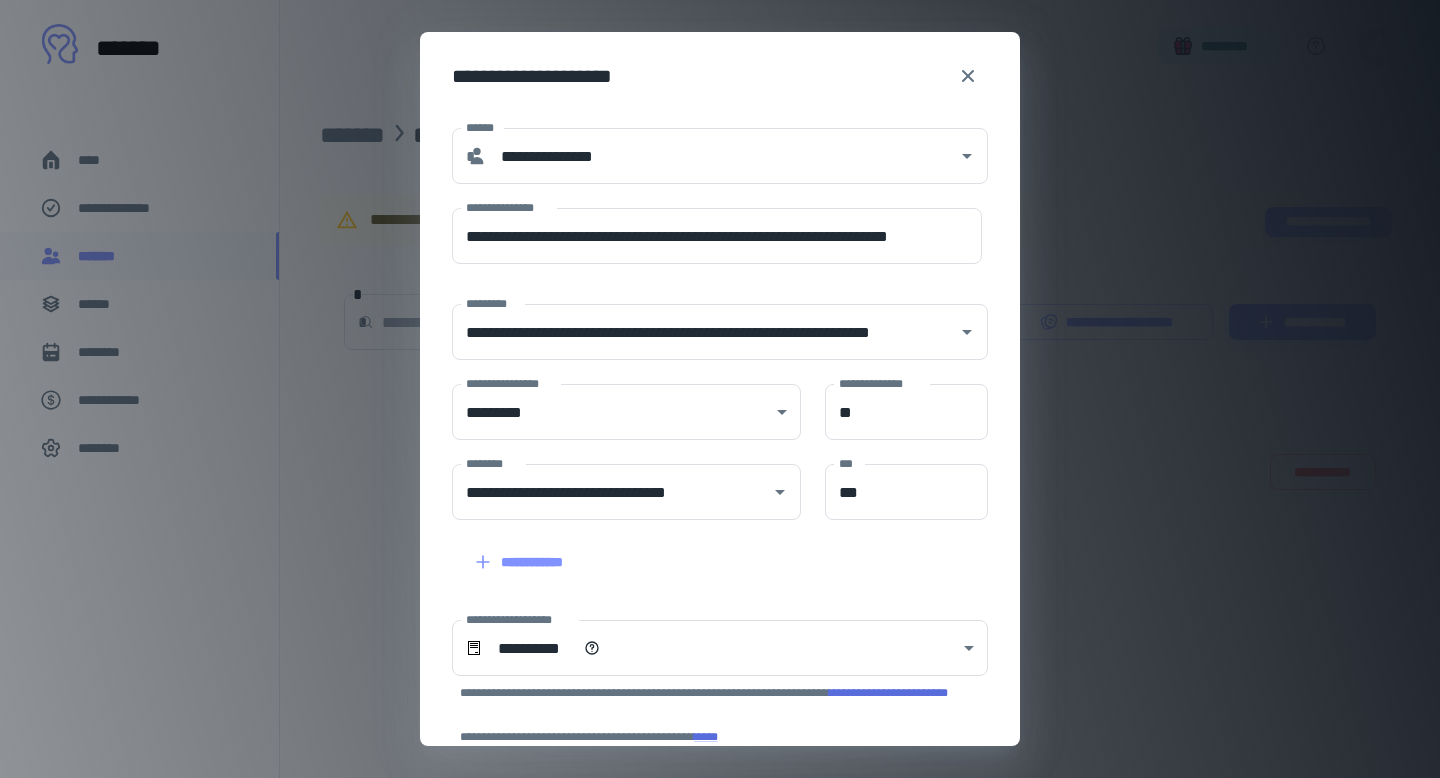 scroll, scrollTop: 0, scrollLeft: 0, axis: both 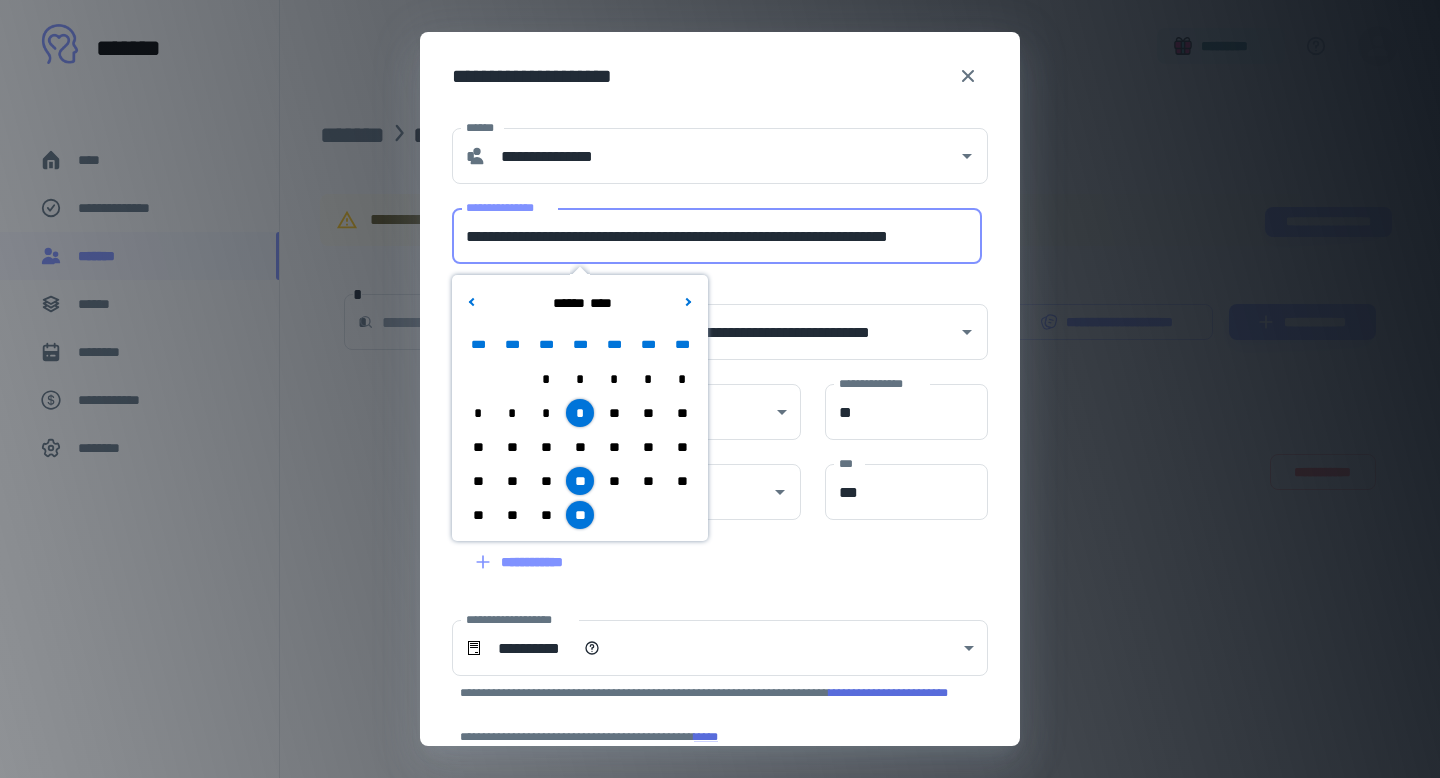 drag, startPoint x: 957, startPoint y: 236, endPoint x: 1030, endPoint y: 240, distance: 73.109505 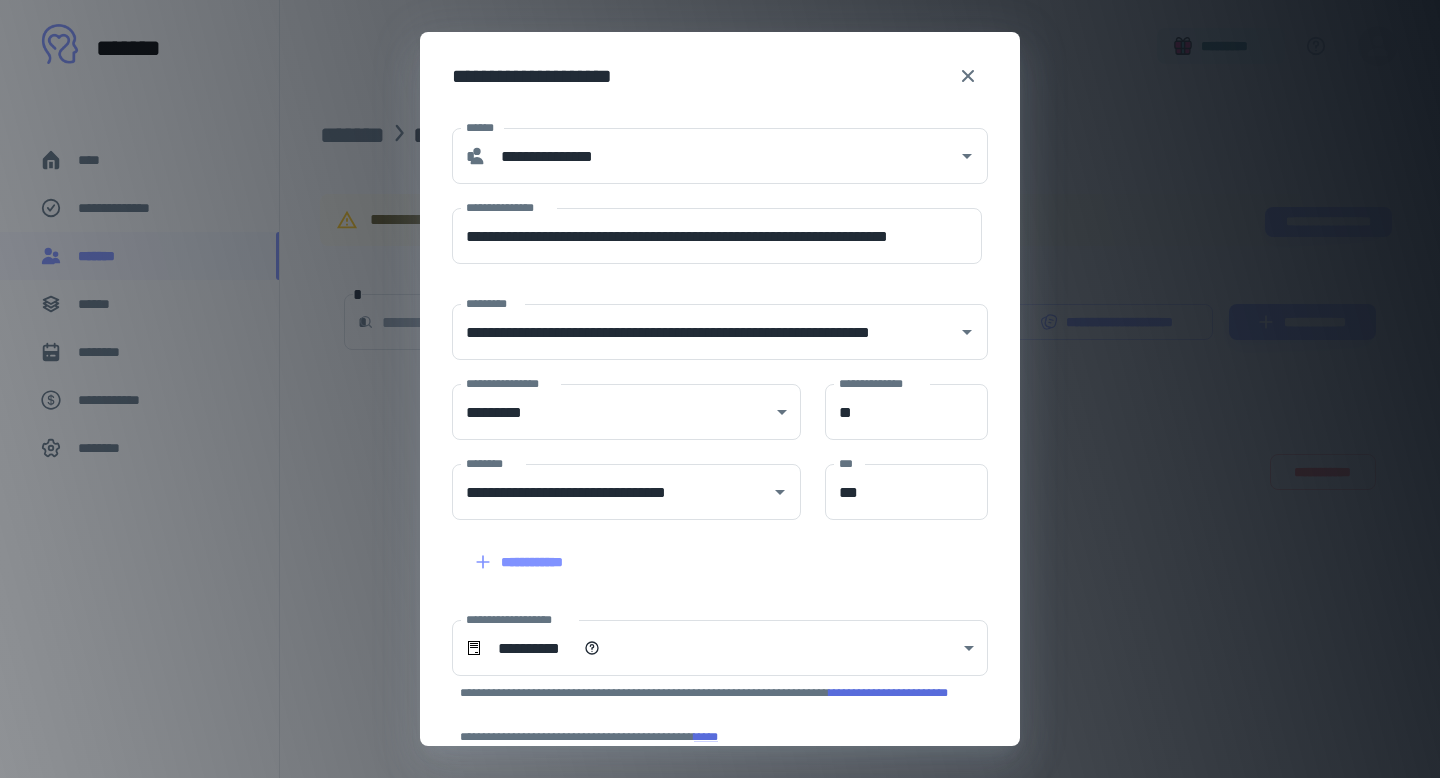 scroll, scrollTop: 0, scrollLeft: 0, axis: both 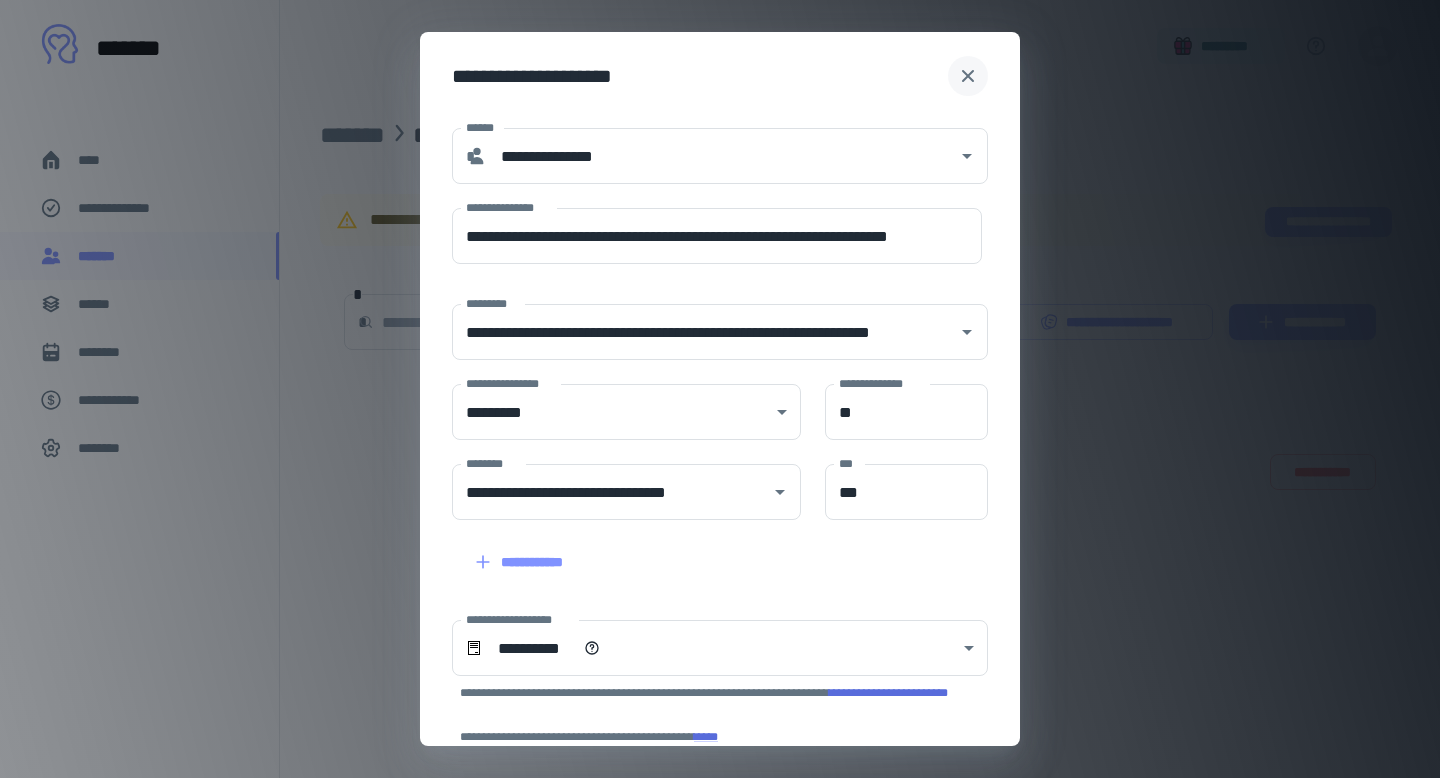 click 